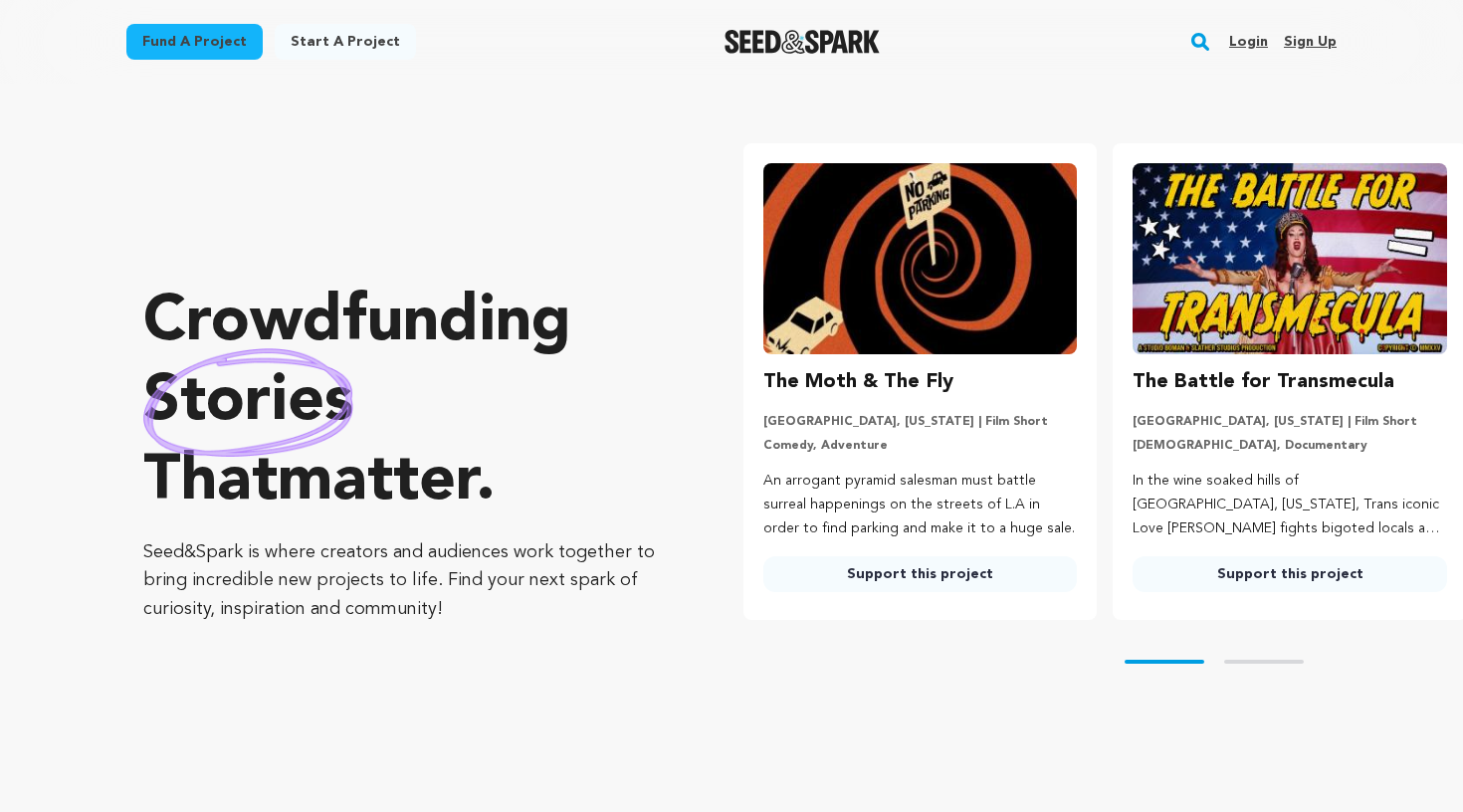 scroll, scrollTop: 0, scrollLeft: 0, axis: both 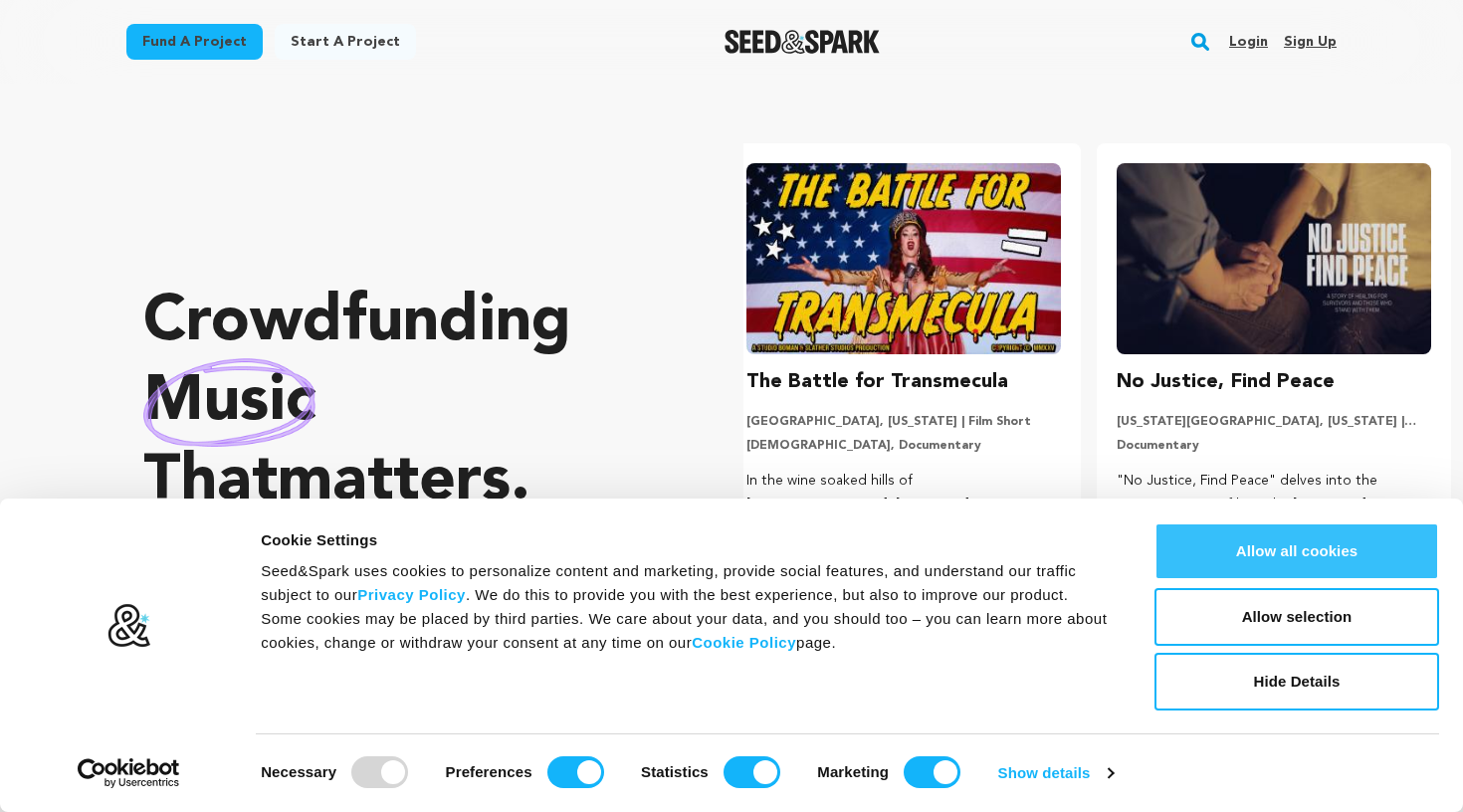 click on "Allow all cookies" at bounding box center (1297, 551) 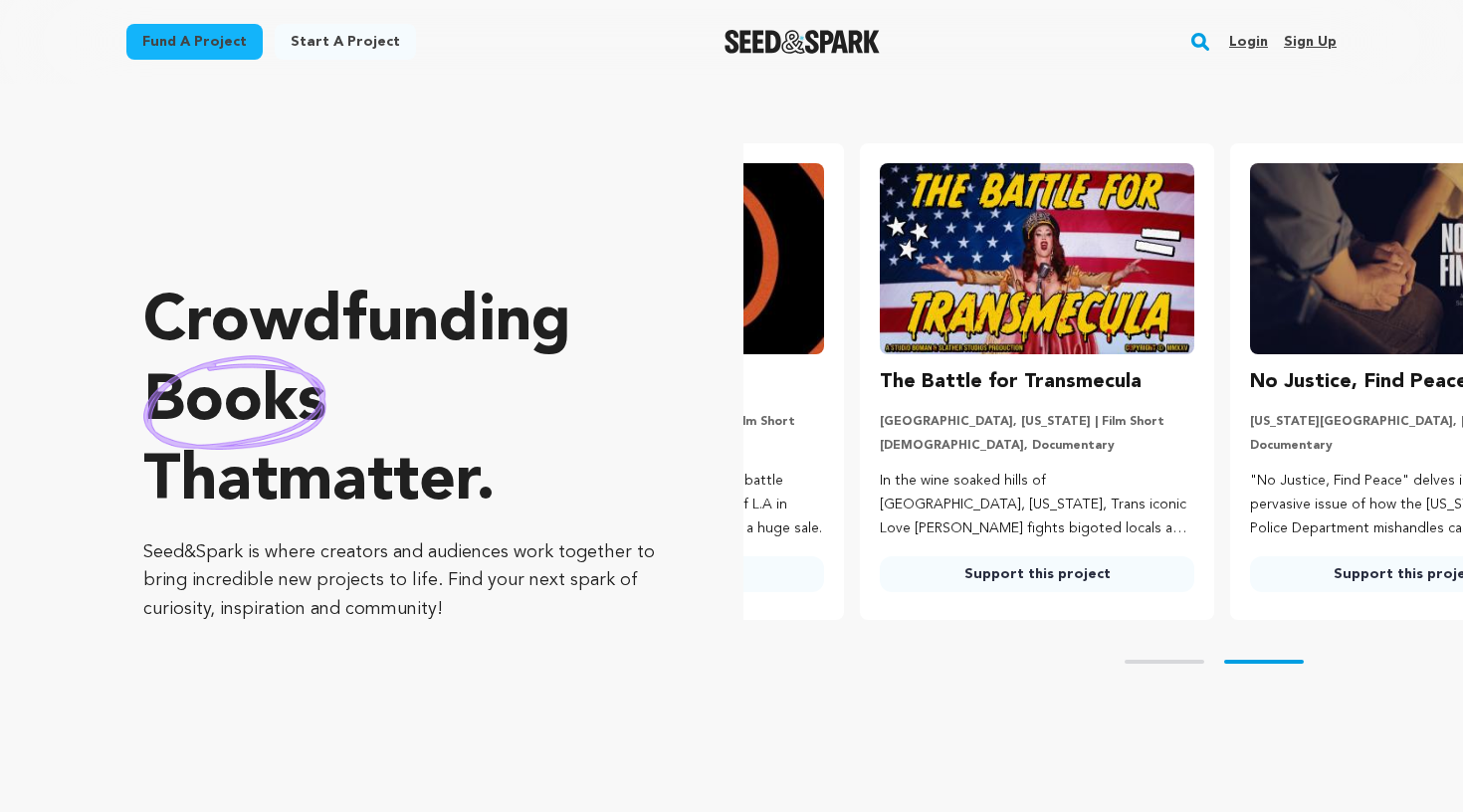 scroll, scrollTop: 0, scrollLeft: 386, axis: horizontal 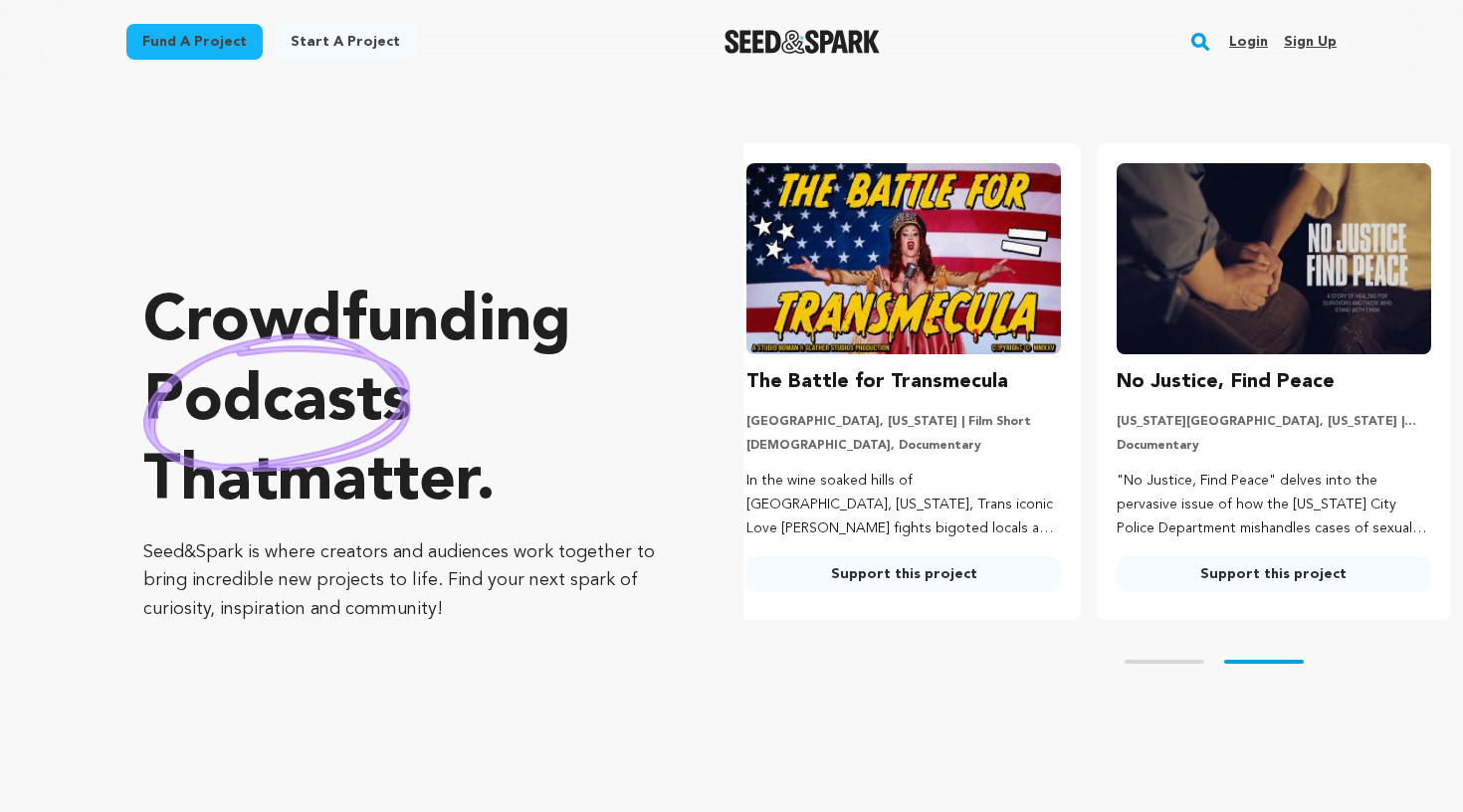 click on "Start a project" at bounding box center [345, 42] 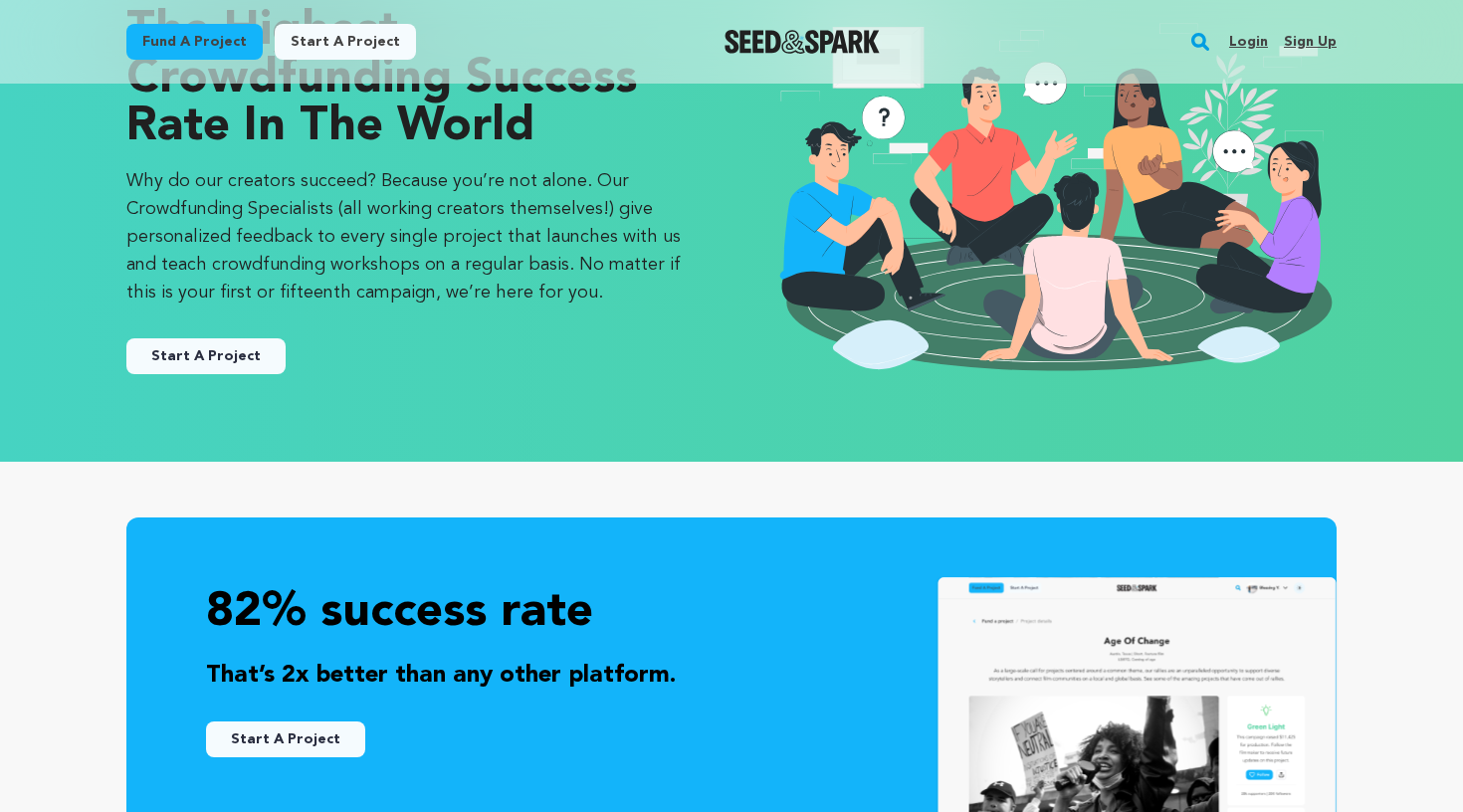 scroll, scrollTop: 188, scrollLeft: 0, axis: vertical 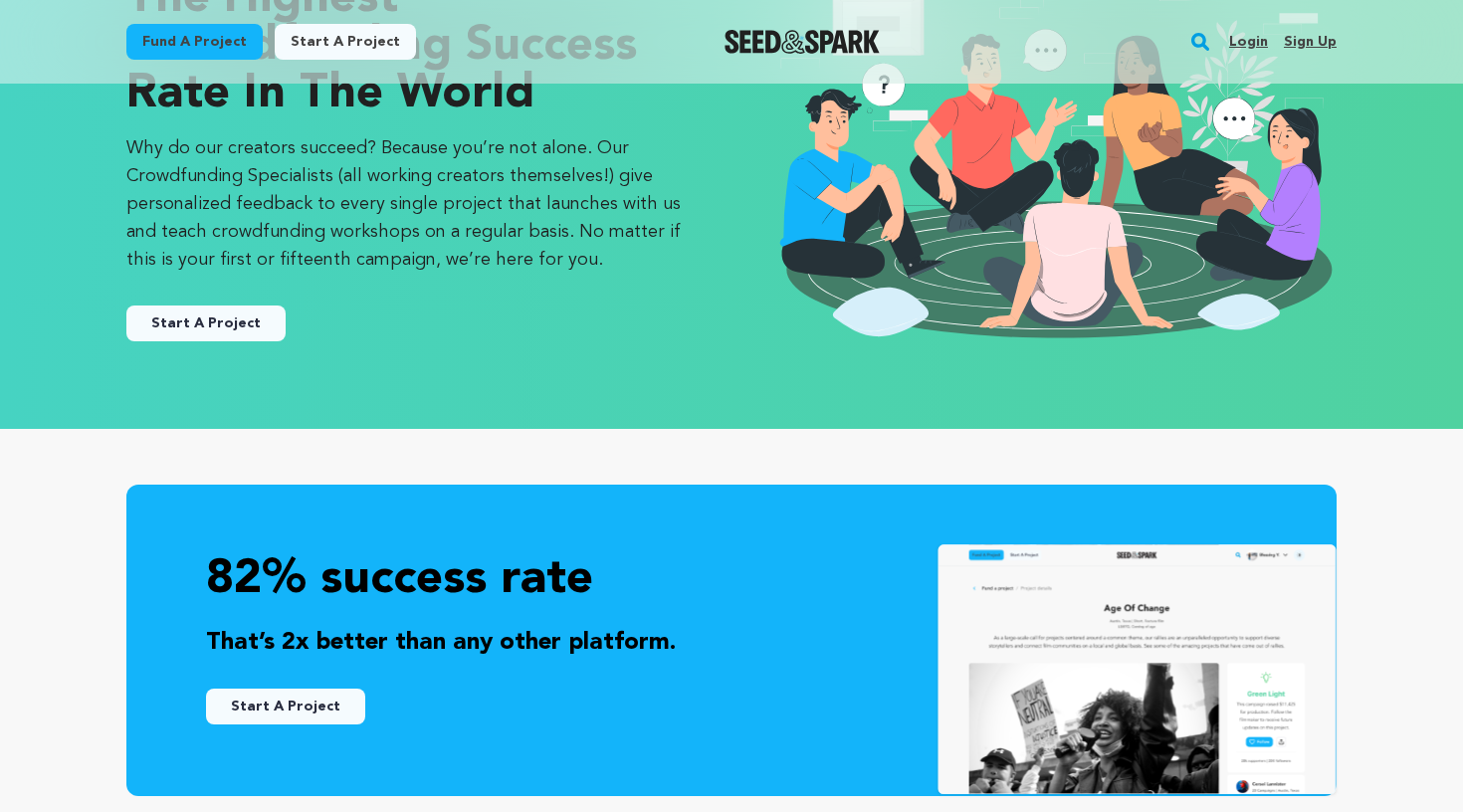 click on "Start A Project" at bounding box center (206, 323) 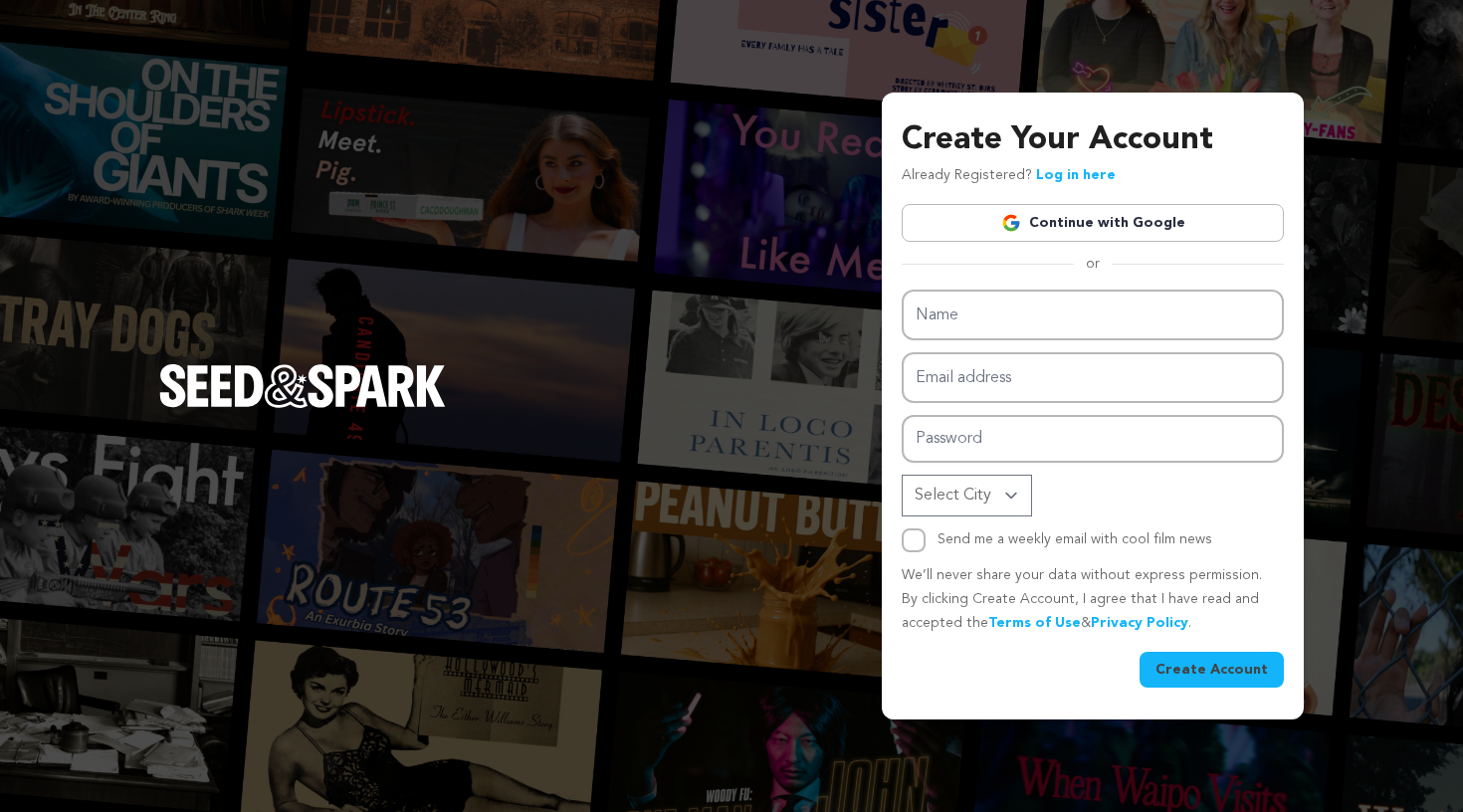 scroll, scrollTop: 0, scrollLeft: 0, axis: both 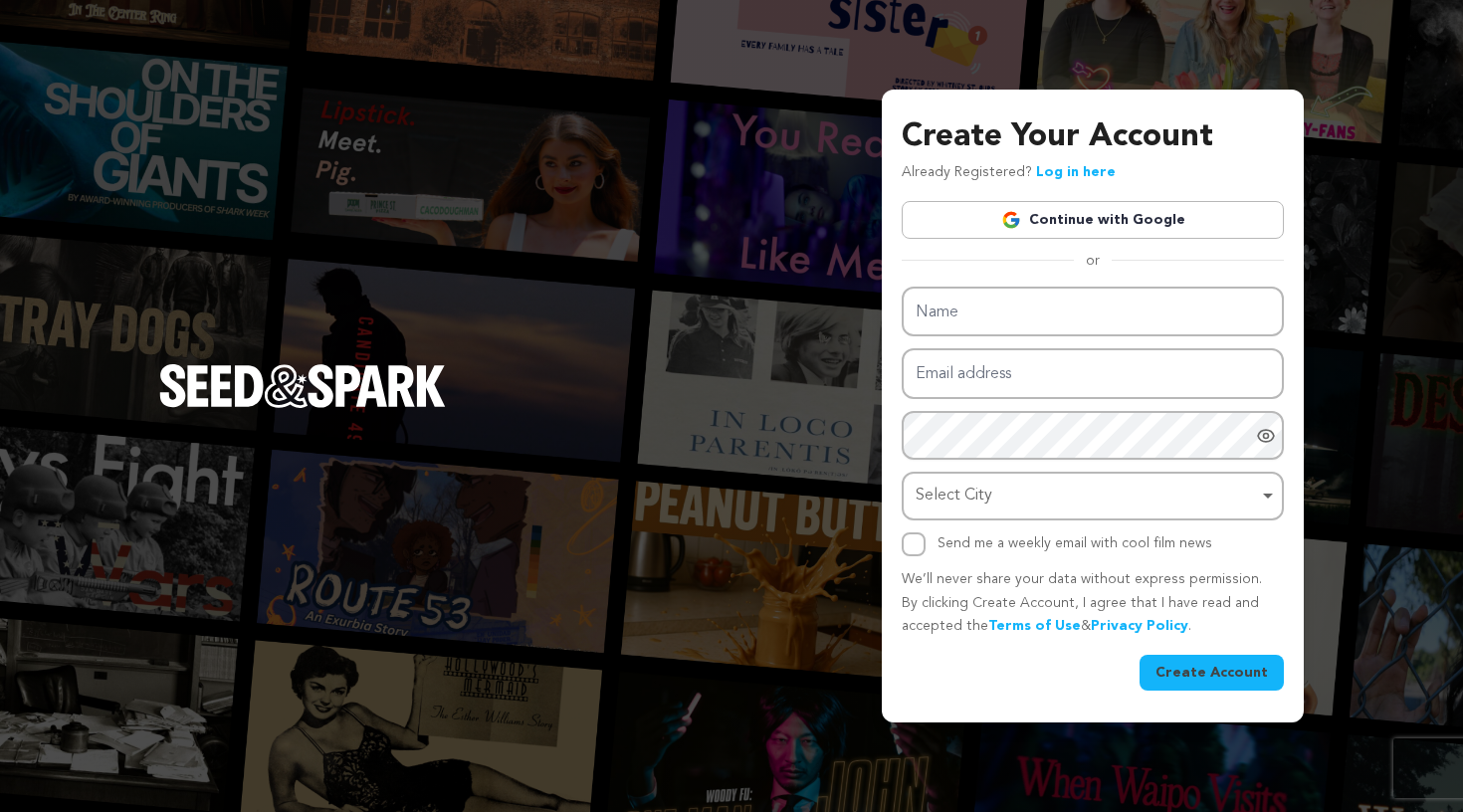 click on "Continue with Google" at bounding box center [1093, 220] 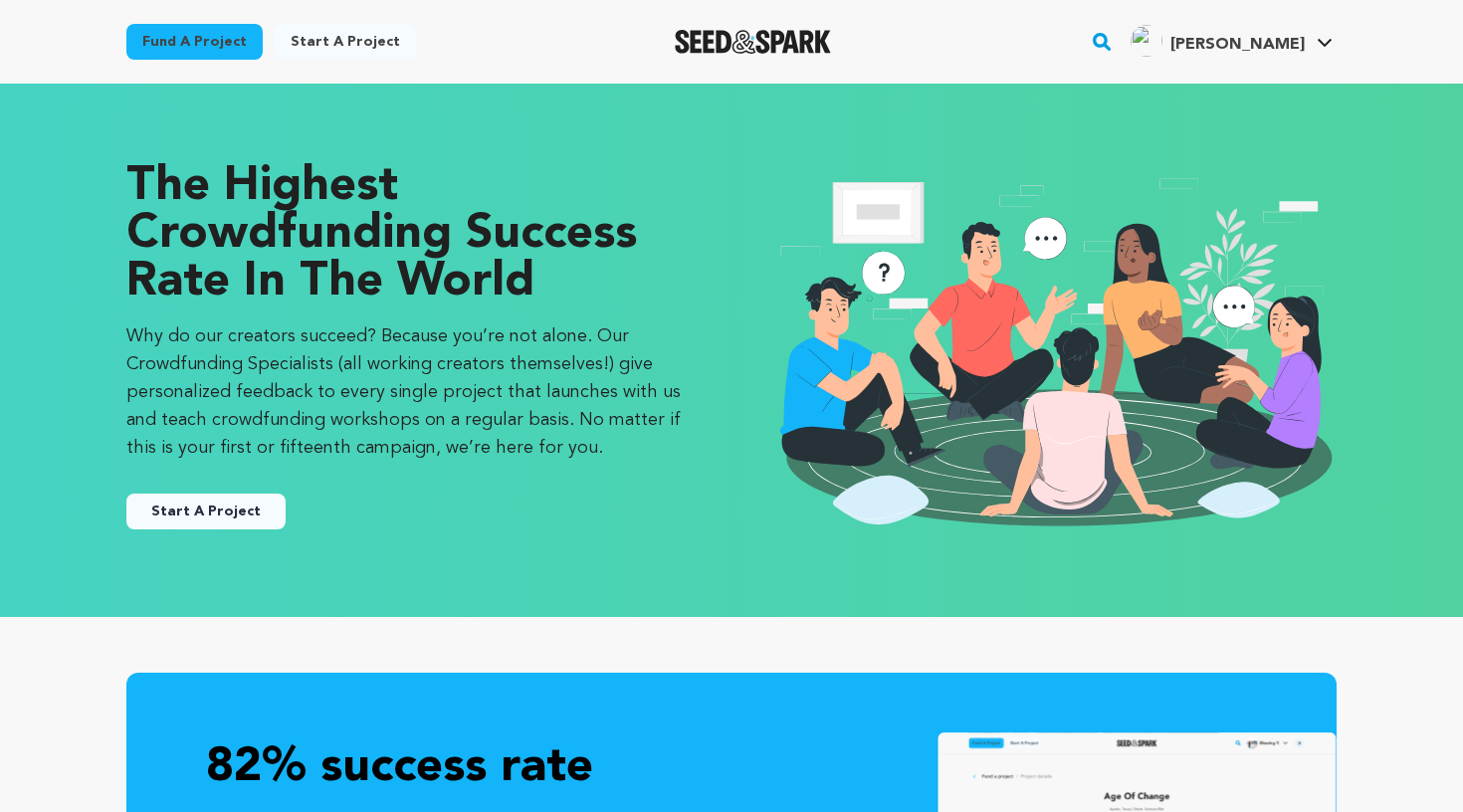 scroll, scrollTop: 0, scrollLeft: 0, axis: both 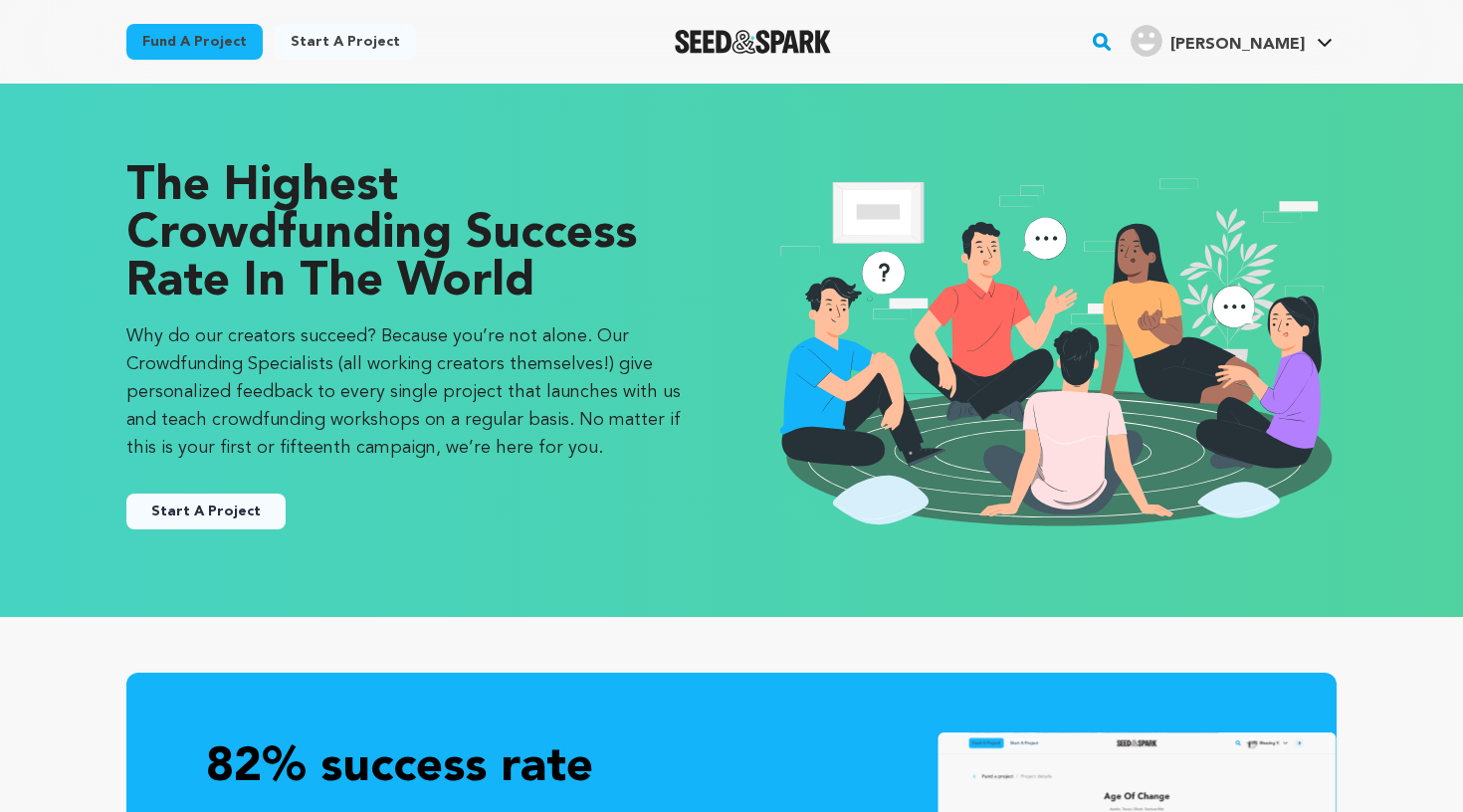 click on "Start A Project" at bounding box center [206, 511] 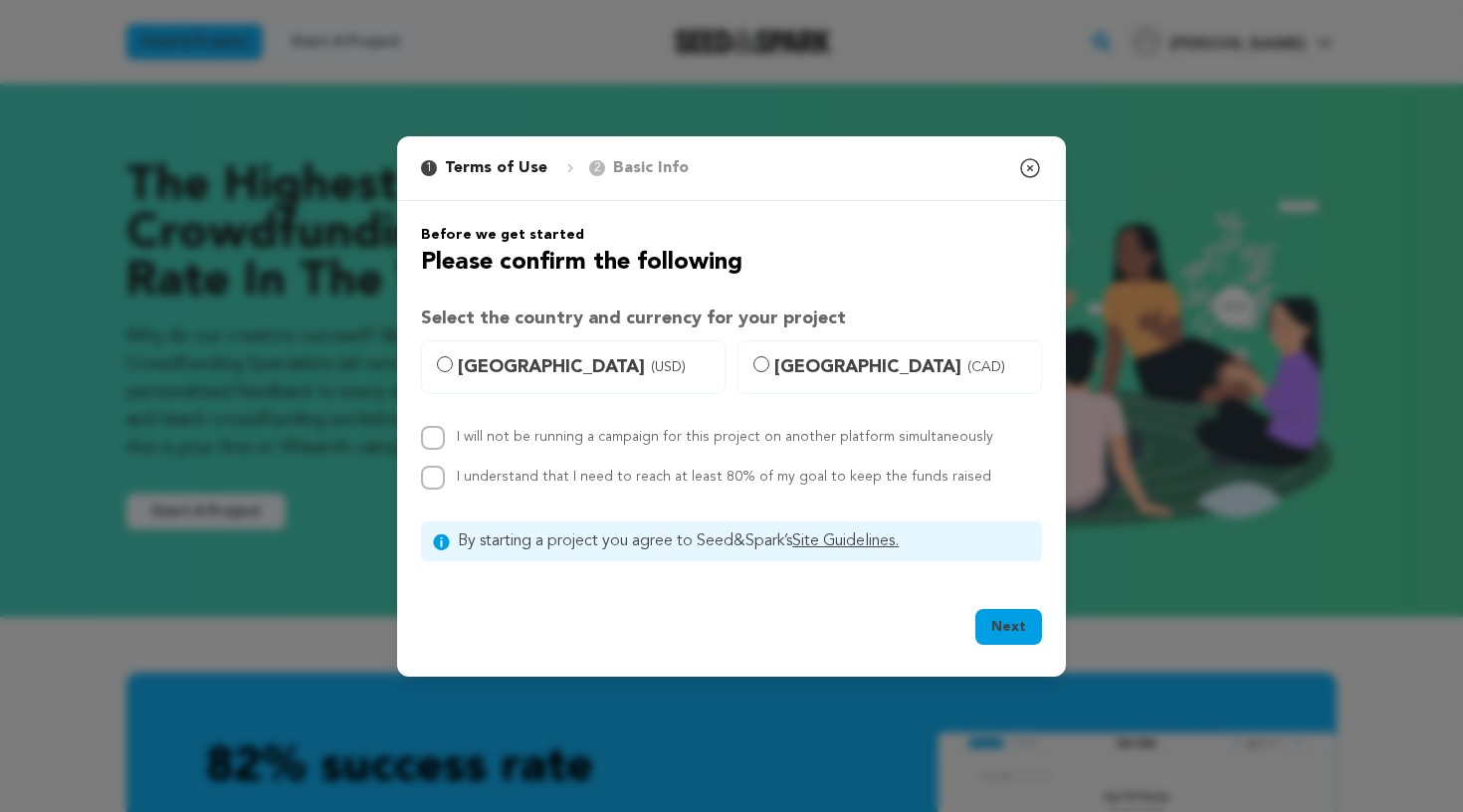 click on "United States
(USD)" at bounding box center (445, 364) 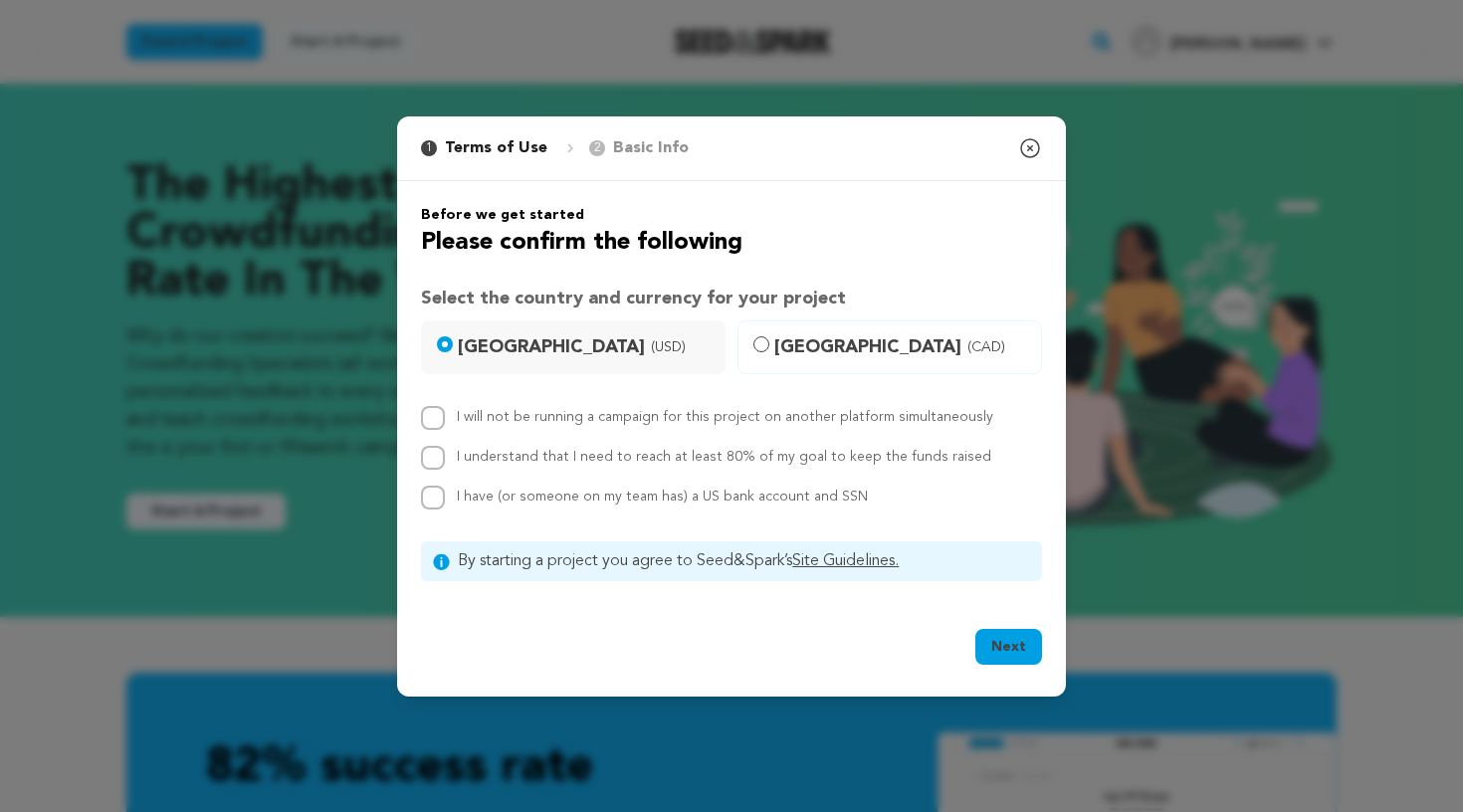 click on "I will not be running a campaign for this project on another platform
simultaneously" at bounding box center (433, 418) 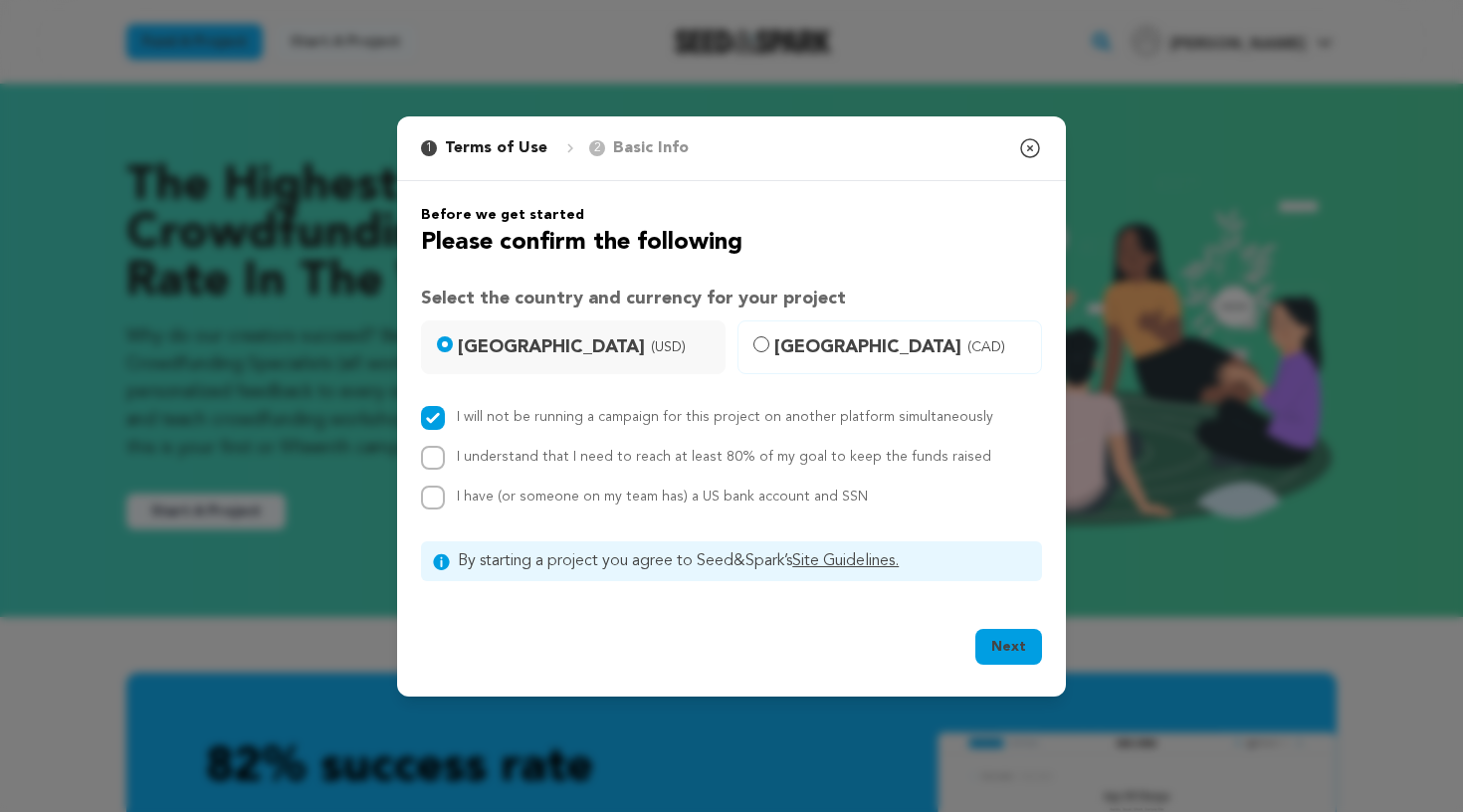 click on "I understand that I need to reach at least 80% of my goal to keep the
funds raised" at bounding box center [433, 458] 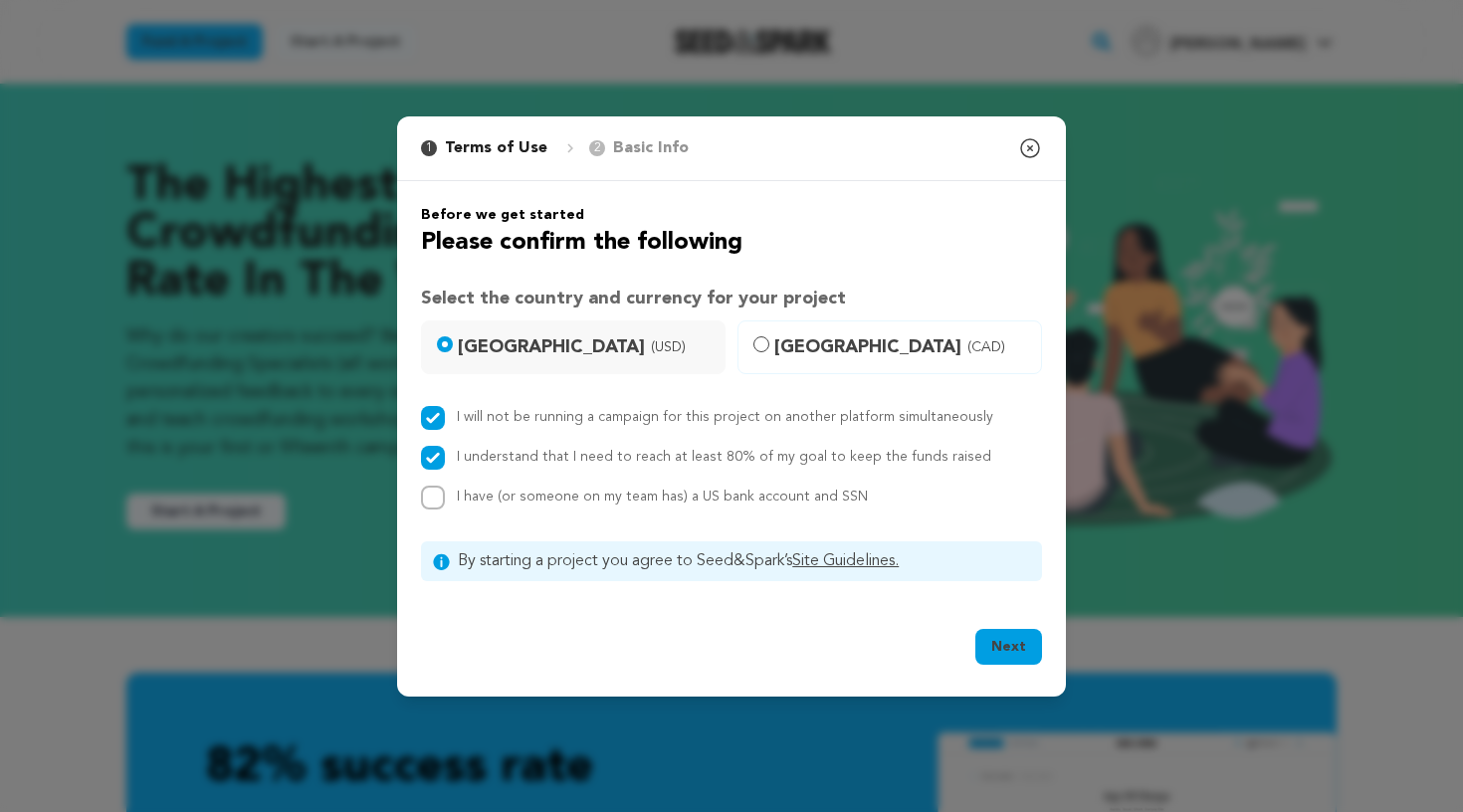 click on "I have (or someone on my team has) a US bank account and SSN" at bounding box center [433, 498] 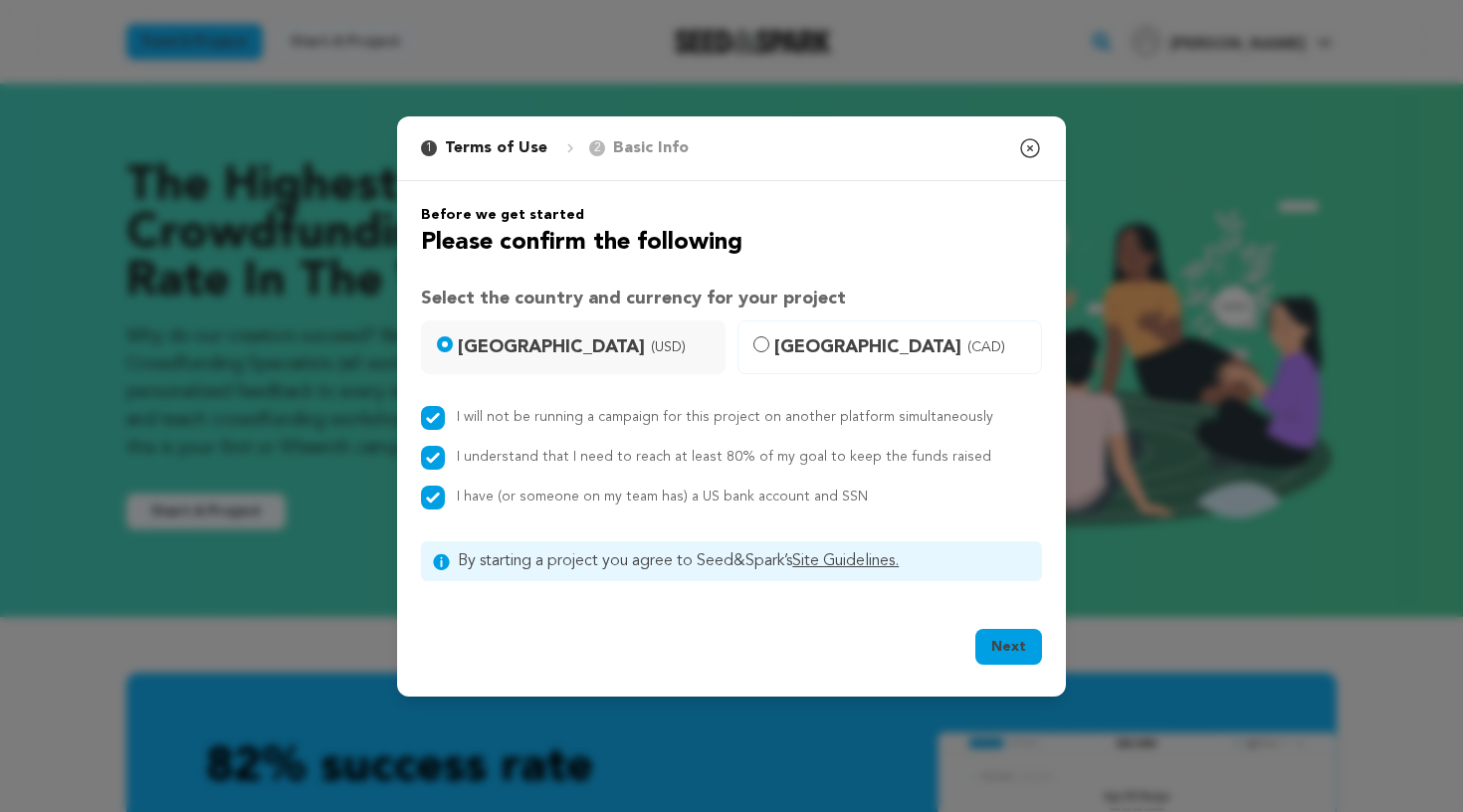 click on "Site Guidelines." at bounding box center (845, 561) 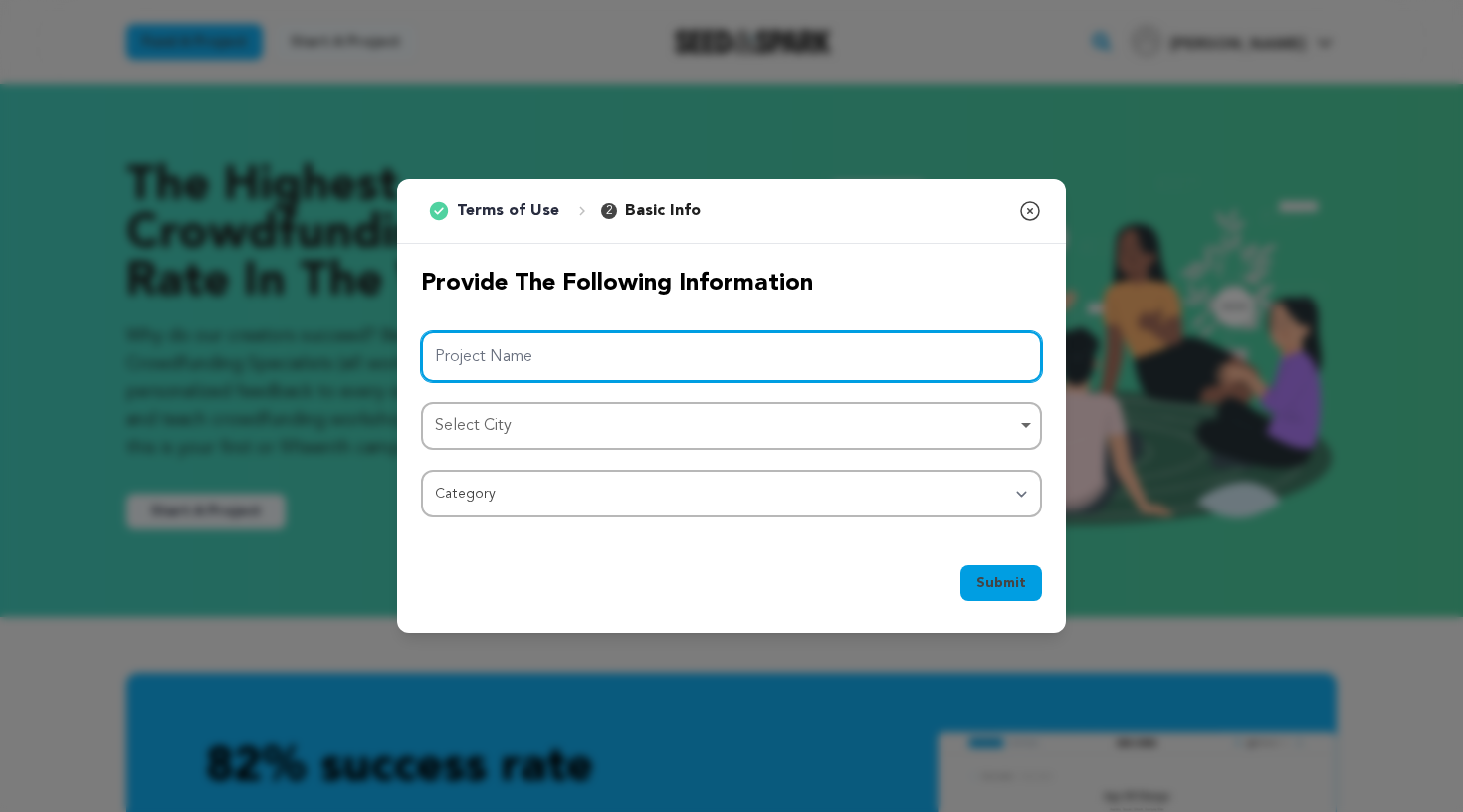 click on "Project Name" at bounding box center (732, 356) 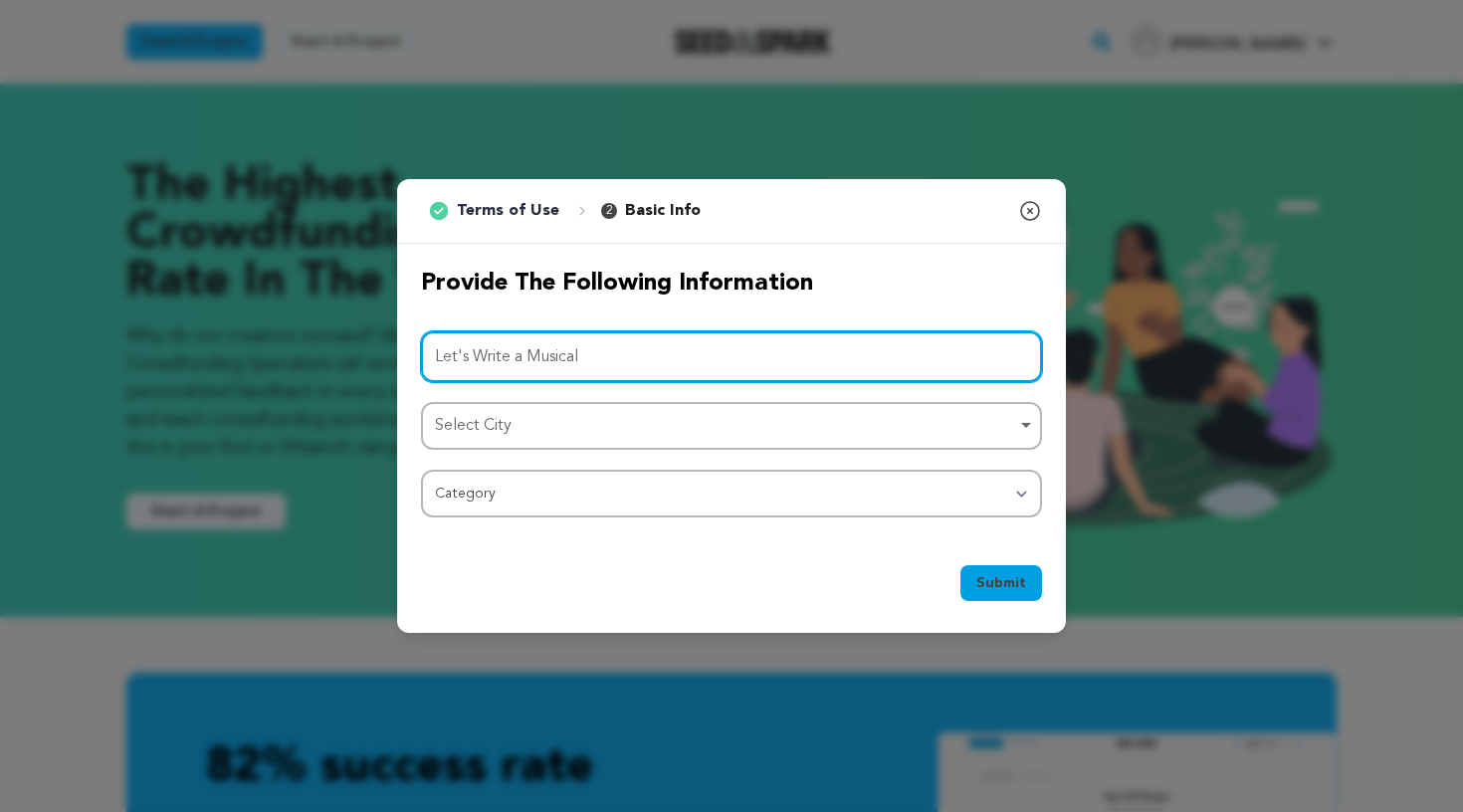 type on "Let's Write a Musical" 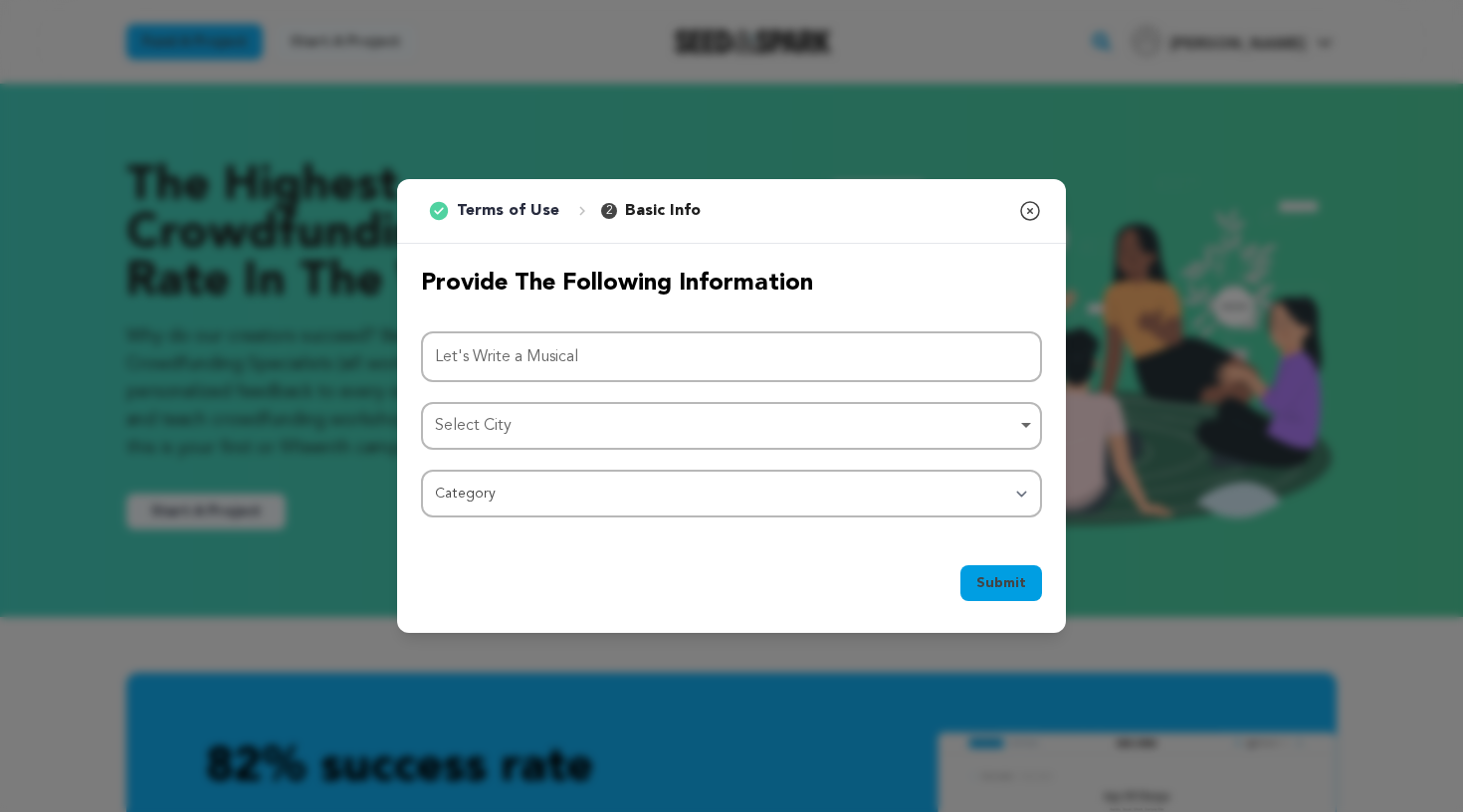 click on "Select City Remove item" at bounding box center (726, 426) 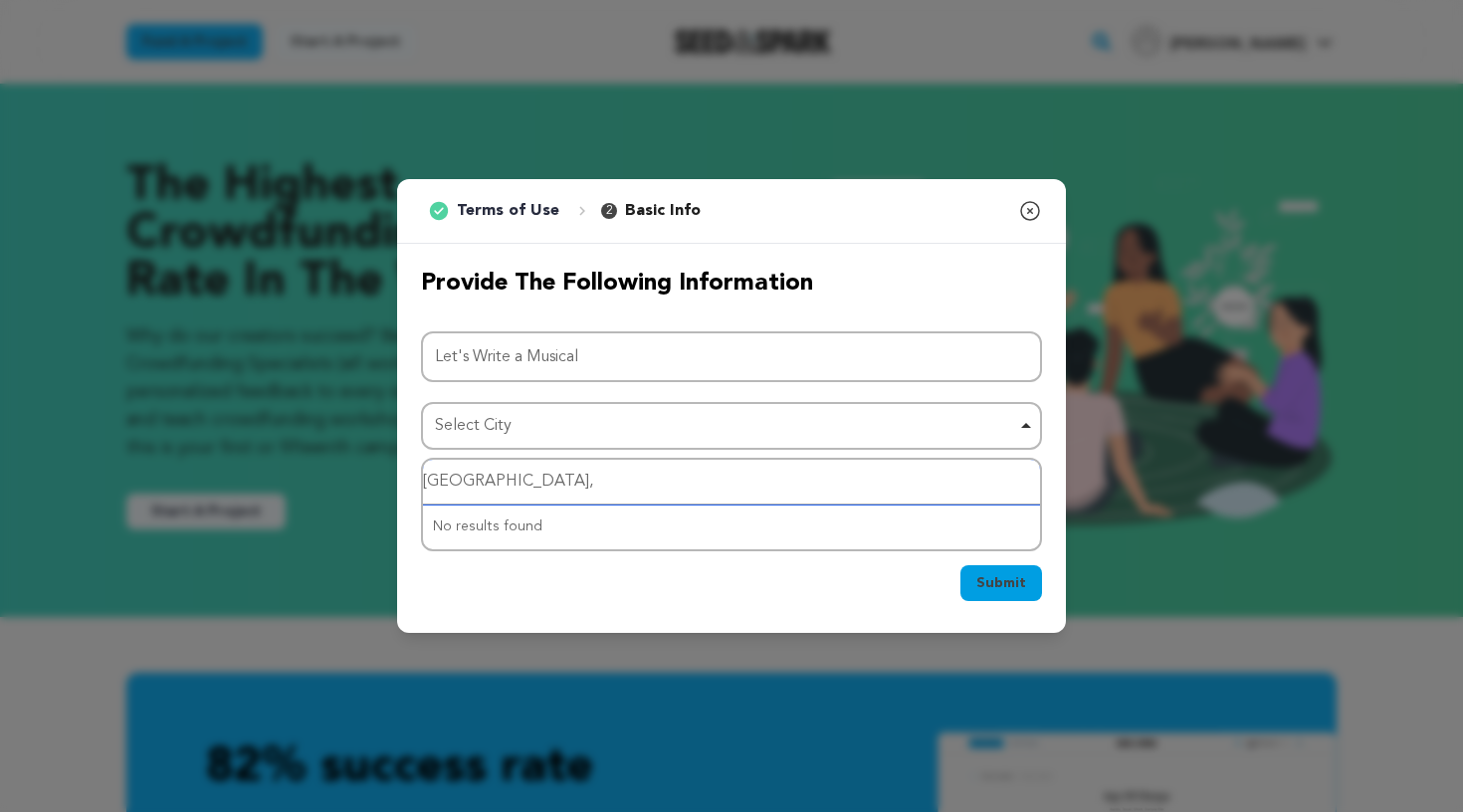 type on "Los Angeles" 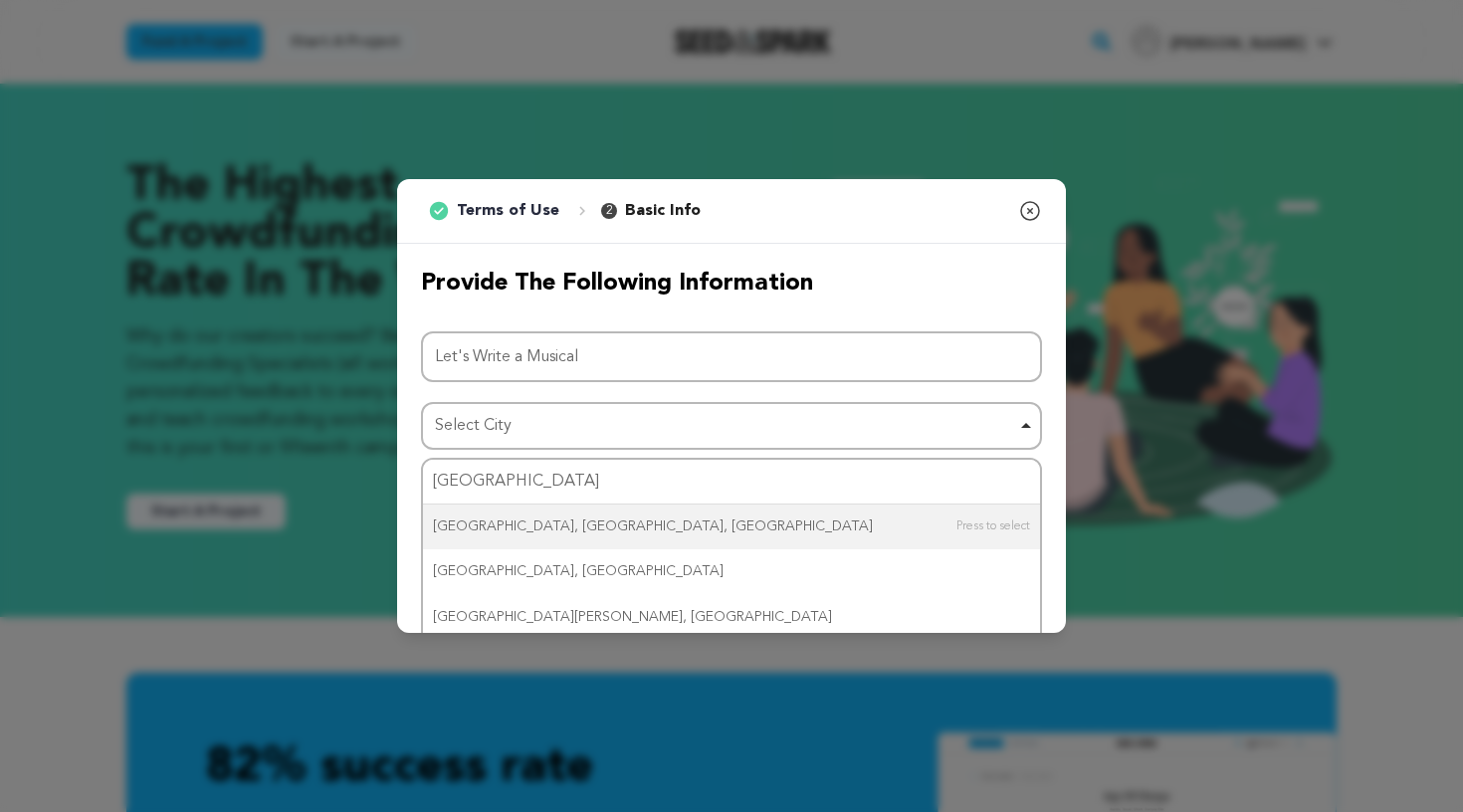 type 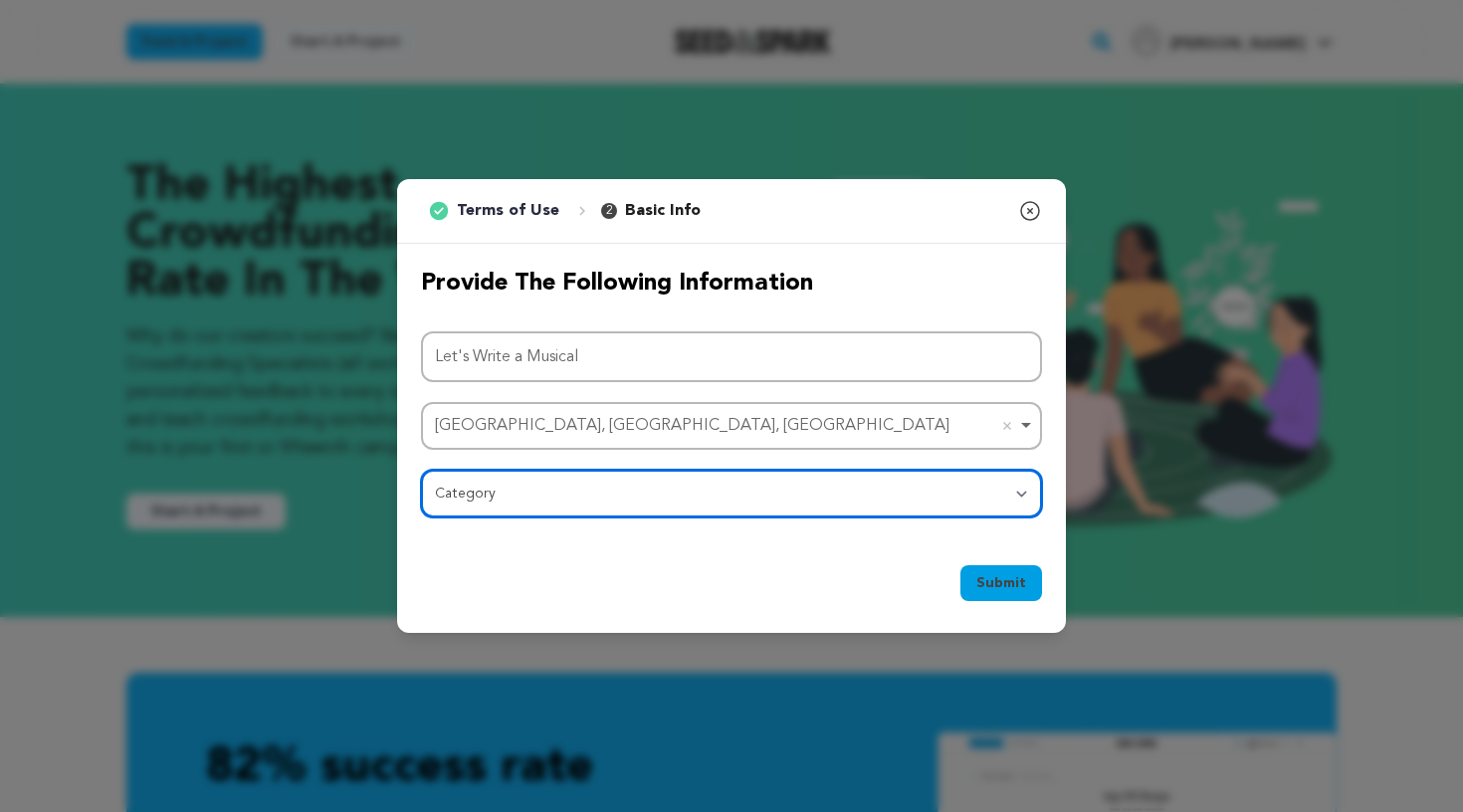 select on "10897" 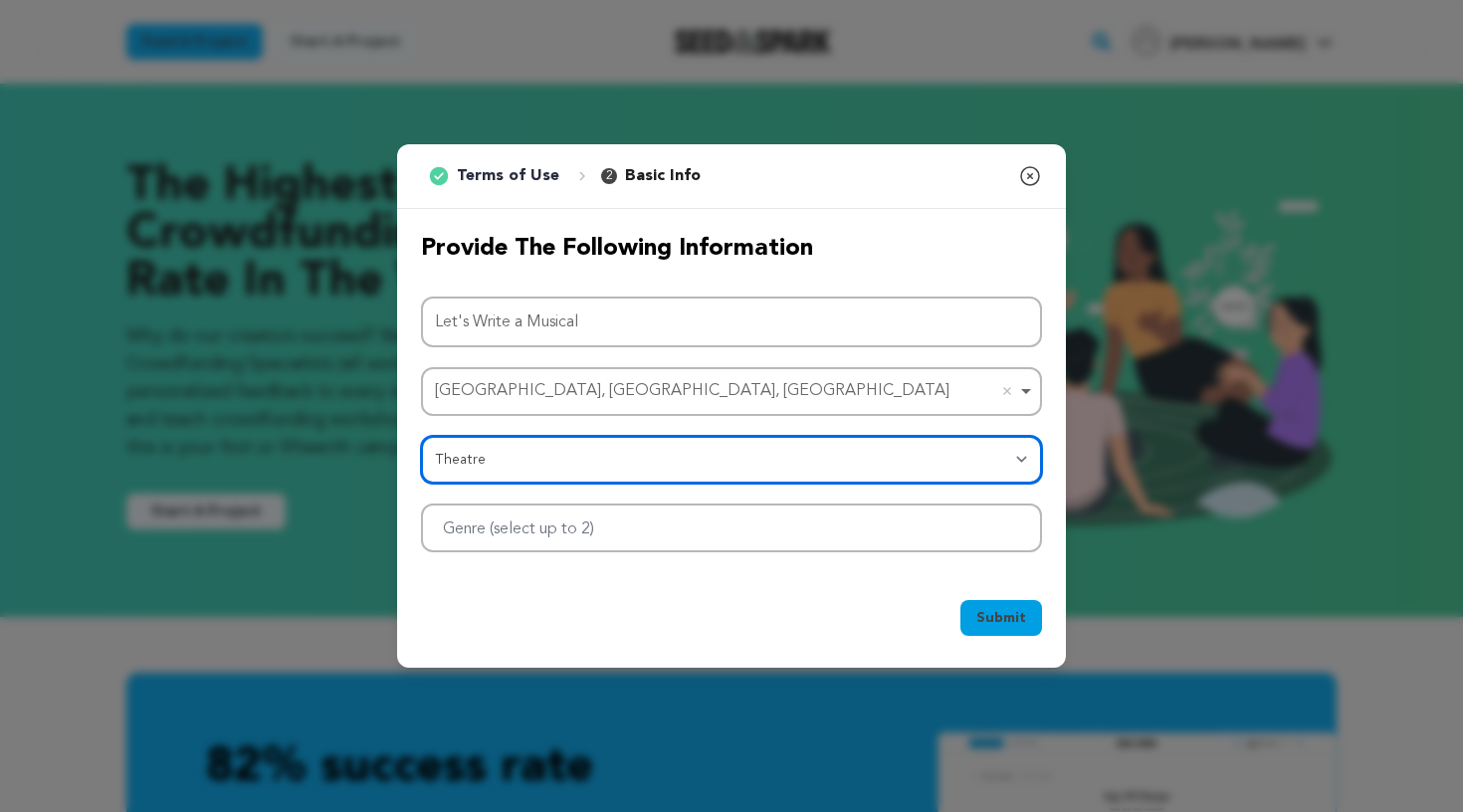 click at bounding box center [732, 527] 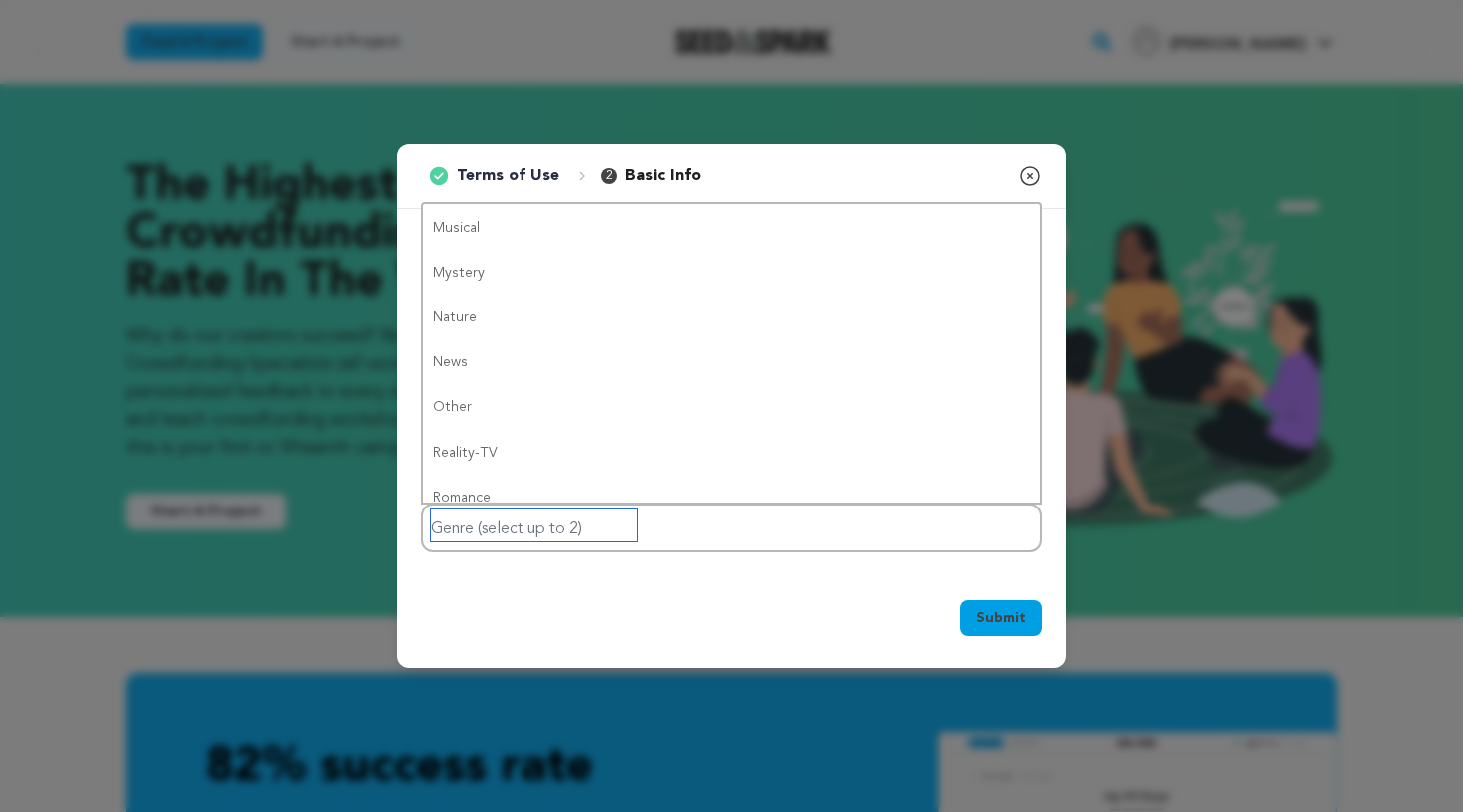 scroll, scrollTop: 943, scrollLeft: 0, axis: vertical 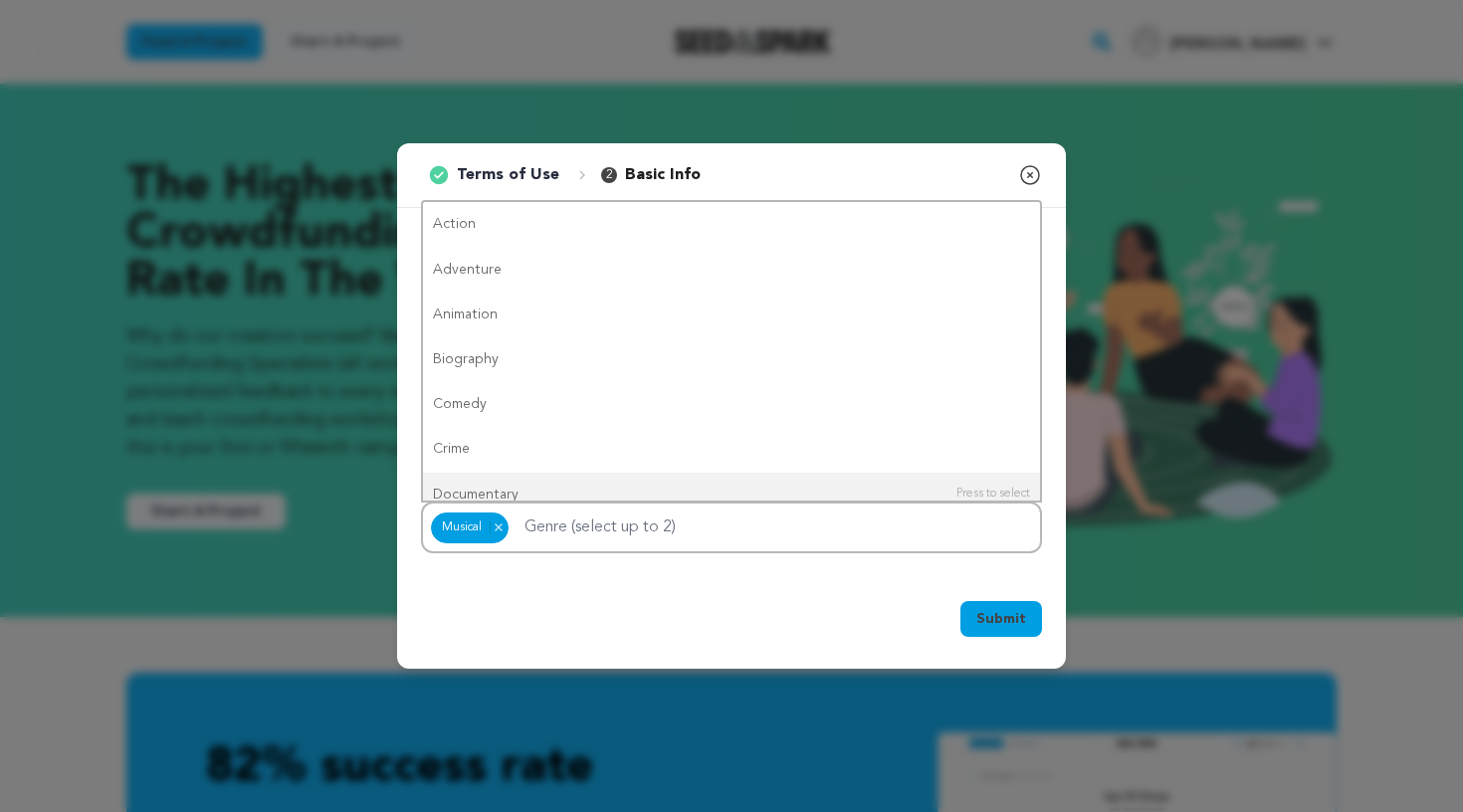 click on "Submit" at bounding box center [1001, 619] 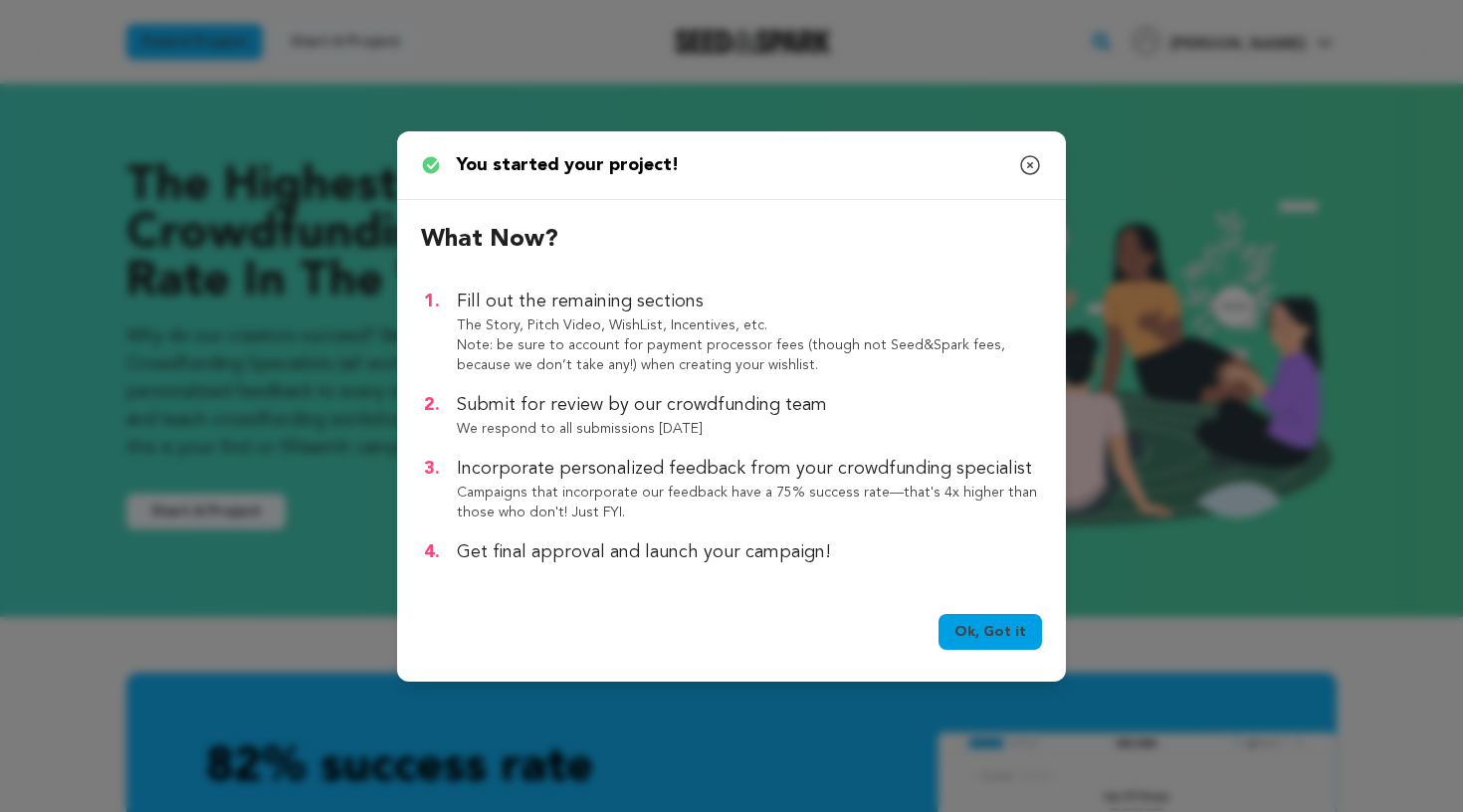 click on "Ok, Got it" at bounding box center (990, 632) 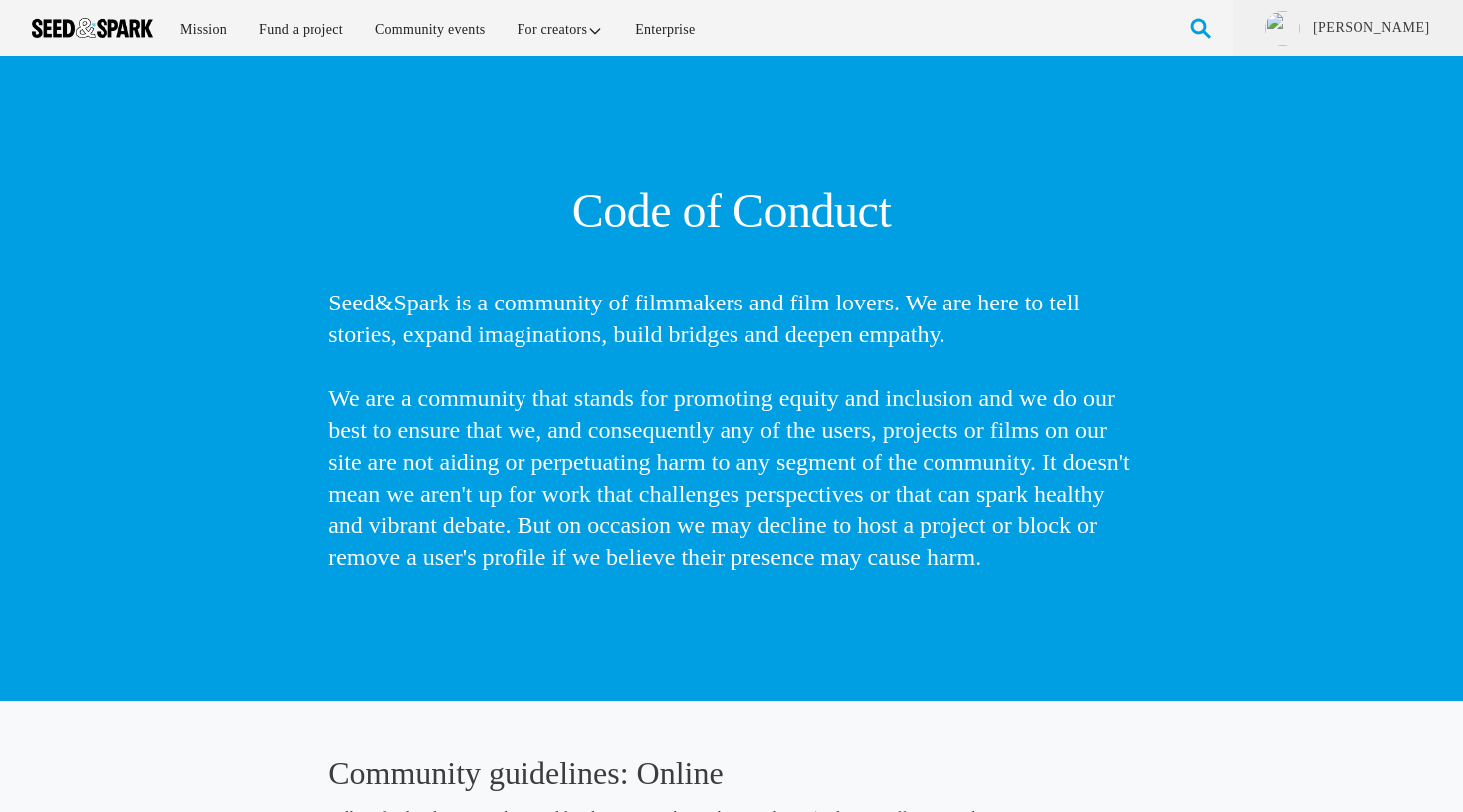 scroll, scrollTop: 0, scrollLeft: 0, axis: both 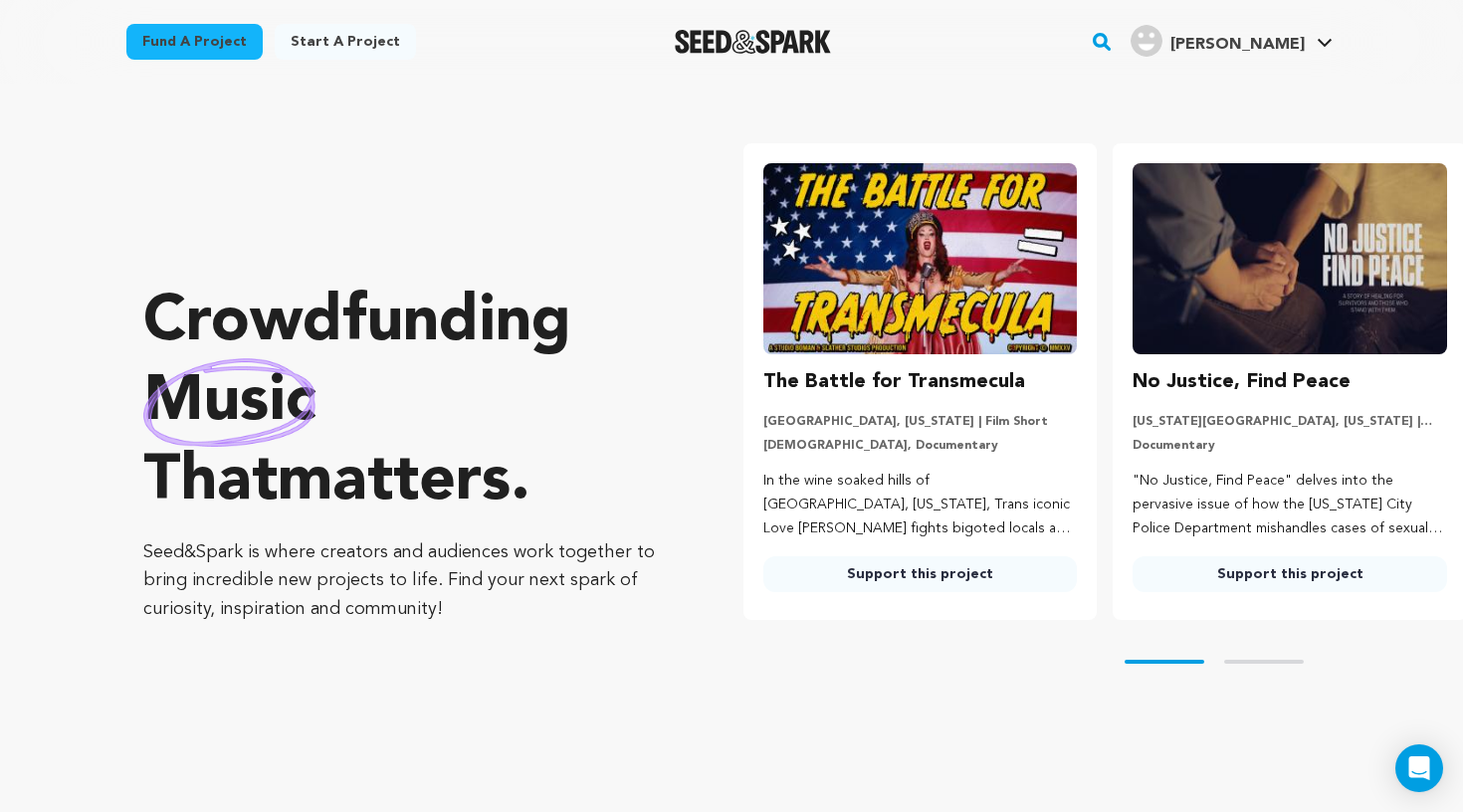 click on "Start a project" at bounding box center [345, 42] 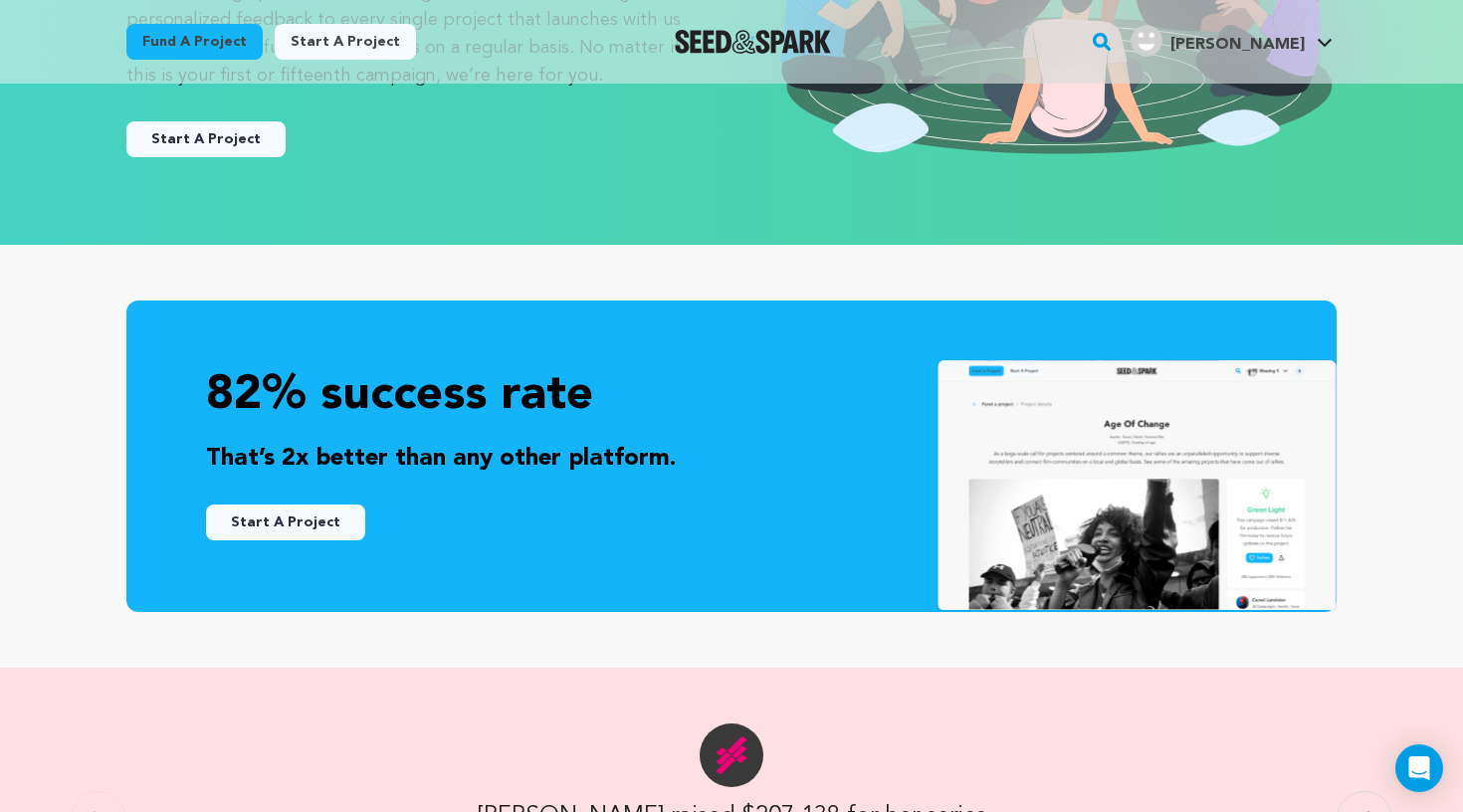 scroll, scrollTop: 377, scrollLeft: 0, axis: vertical 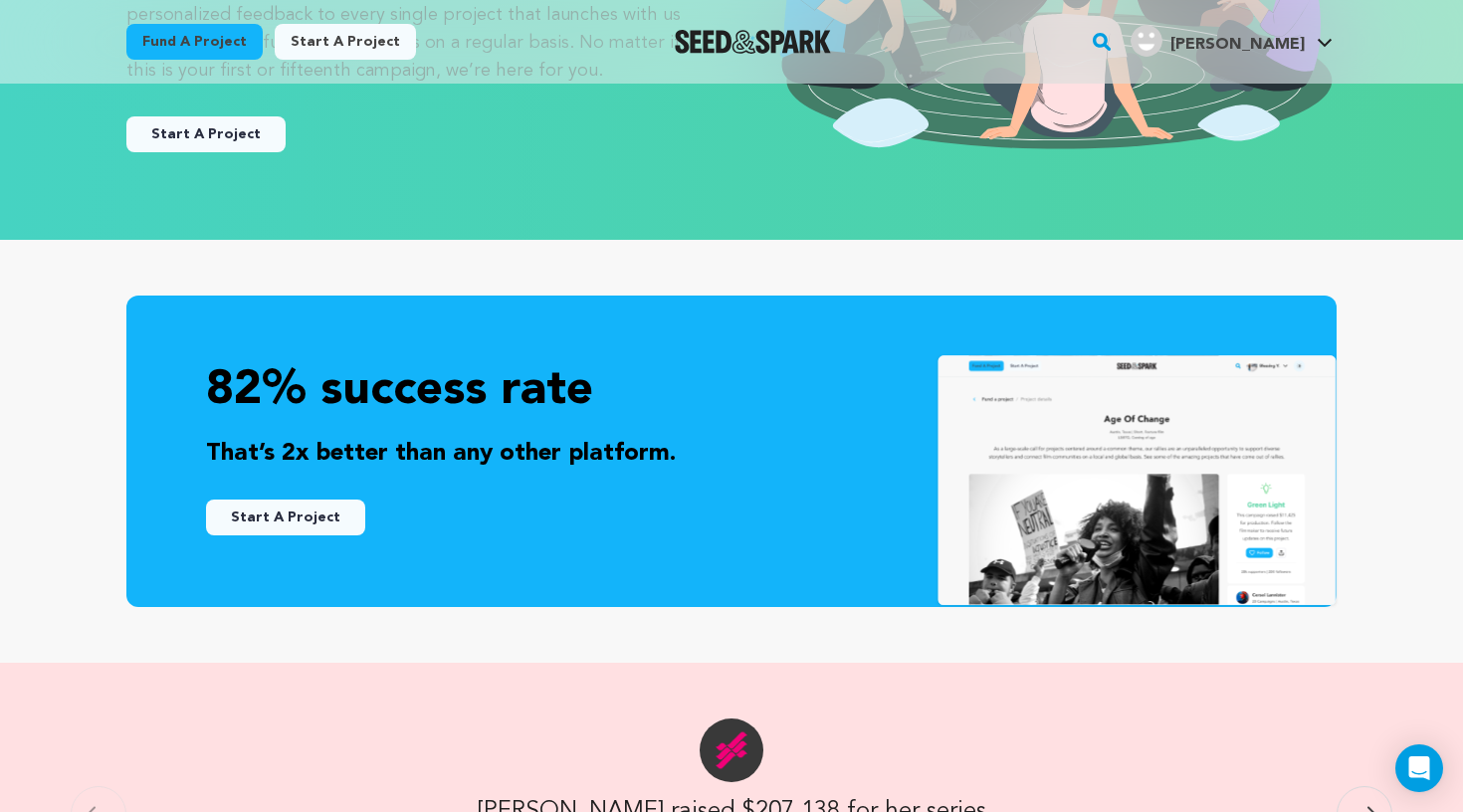 click on "Start A Project" at bounding box center (206, 134) 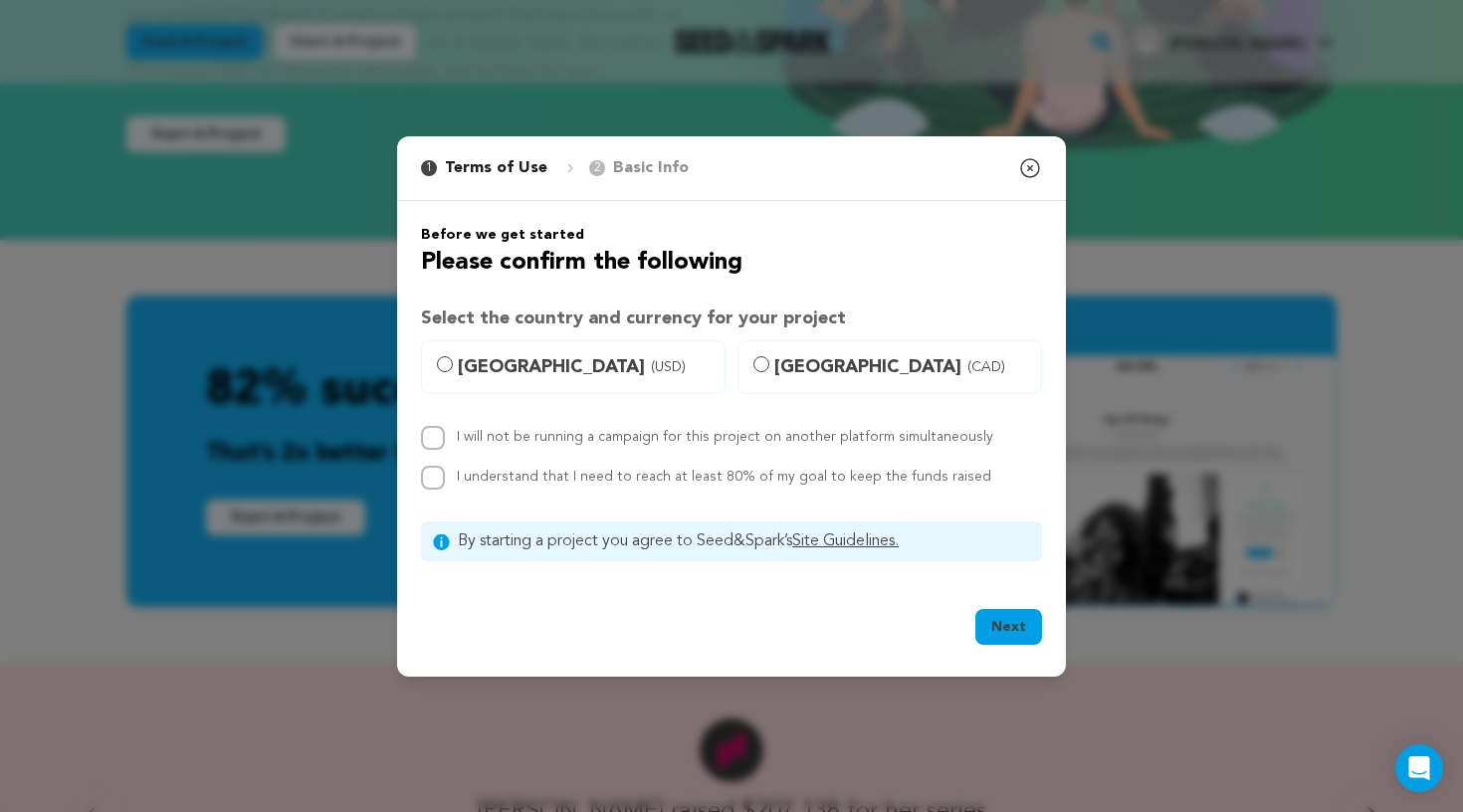 click on "United States
(USD)" at bounding box center (445, 364) 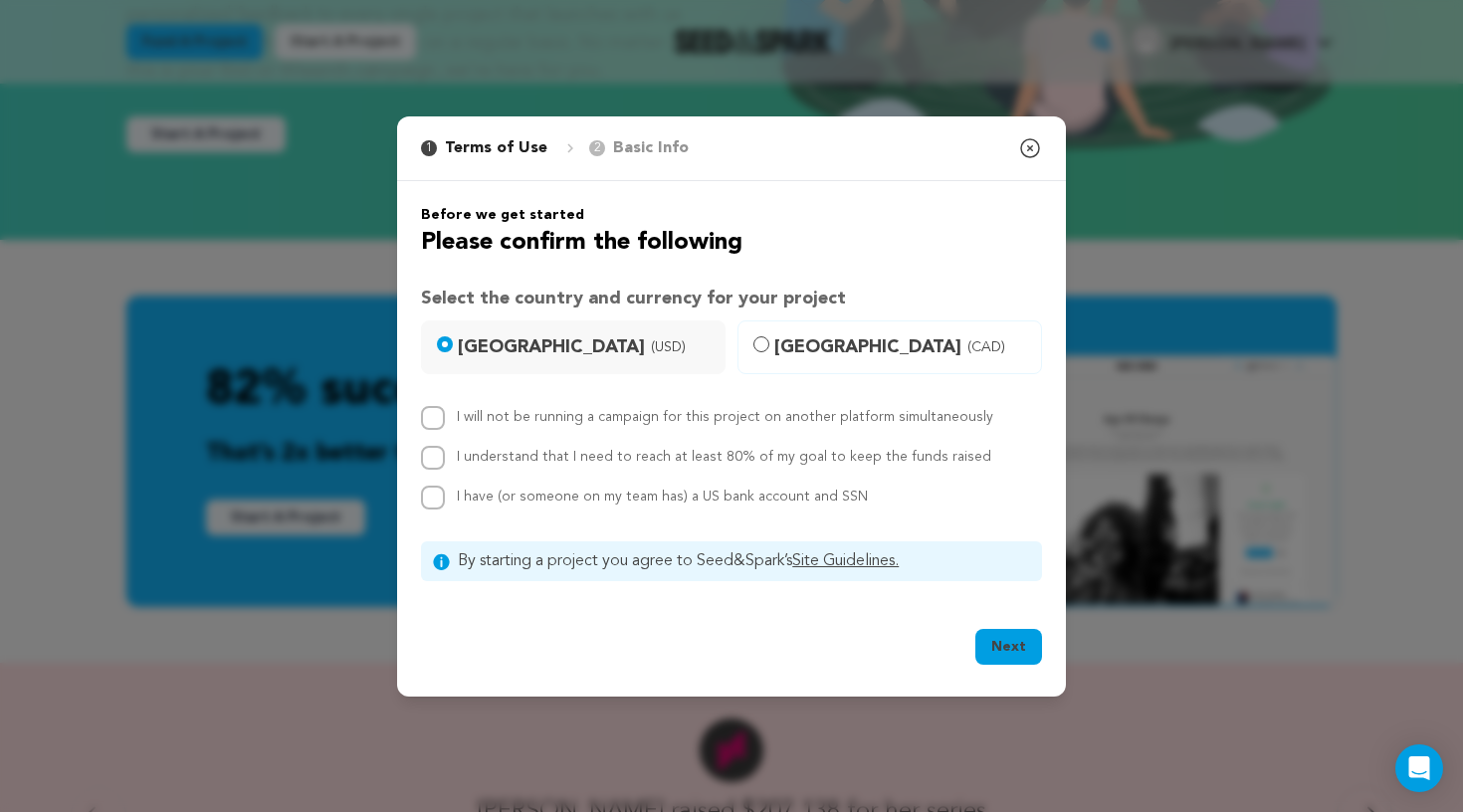 click on "I will not be running a campaign for this project on another platform
simultaneously" at bounding box center [433, 418] 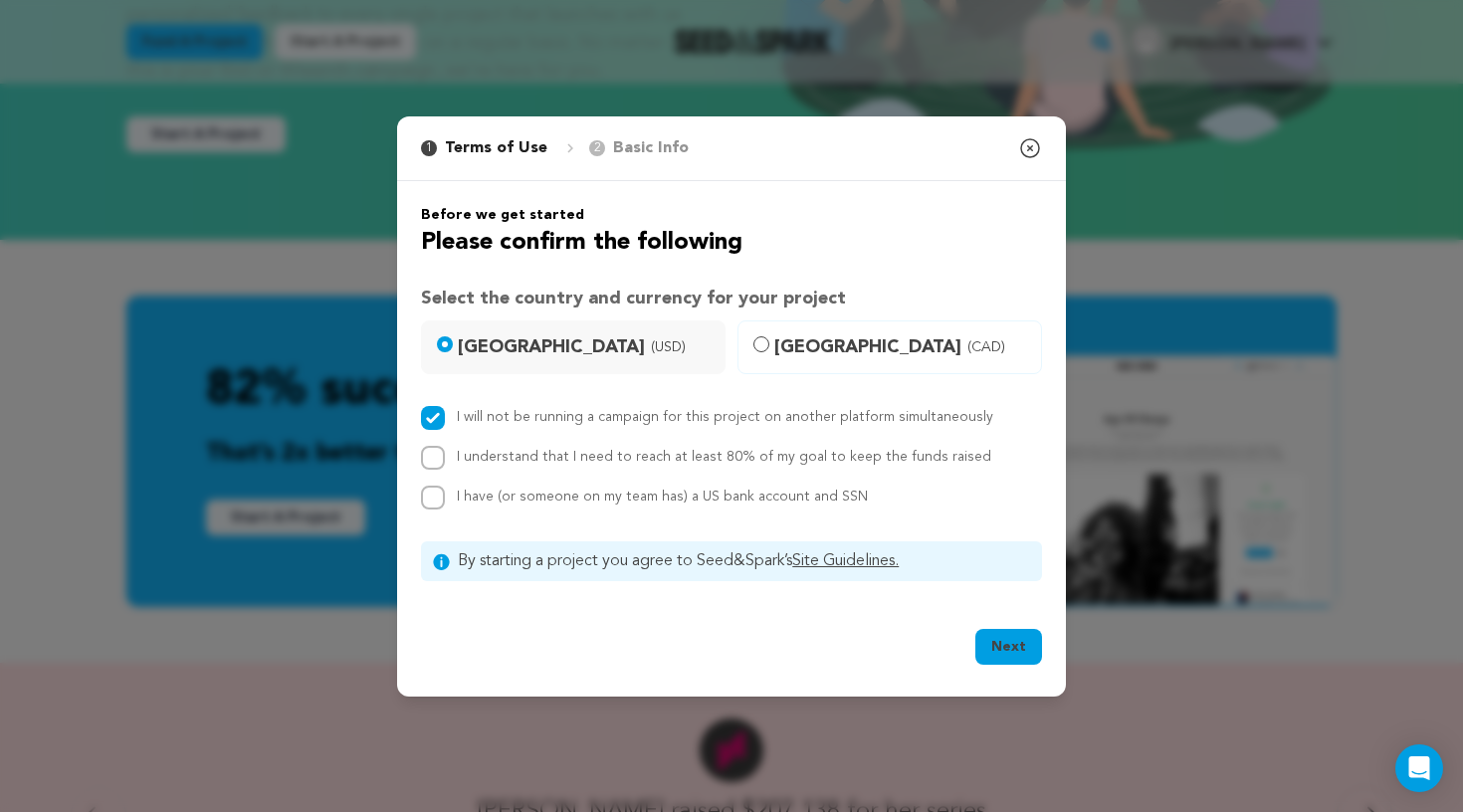 click on "I will not be running a campaign for this project on another platform
simultaneously
I understand that I need to reach at least 80% of my goal to keep the
funds raised
I have (or someone on my team has) a US bank account and SSN" at bounding box center [732, 458] 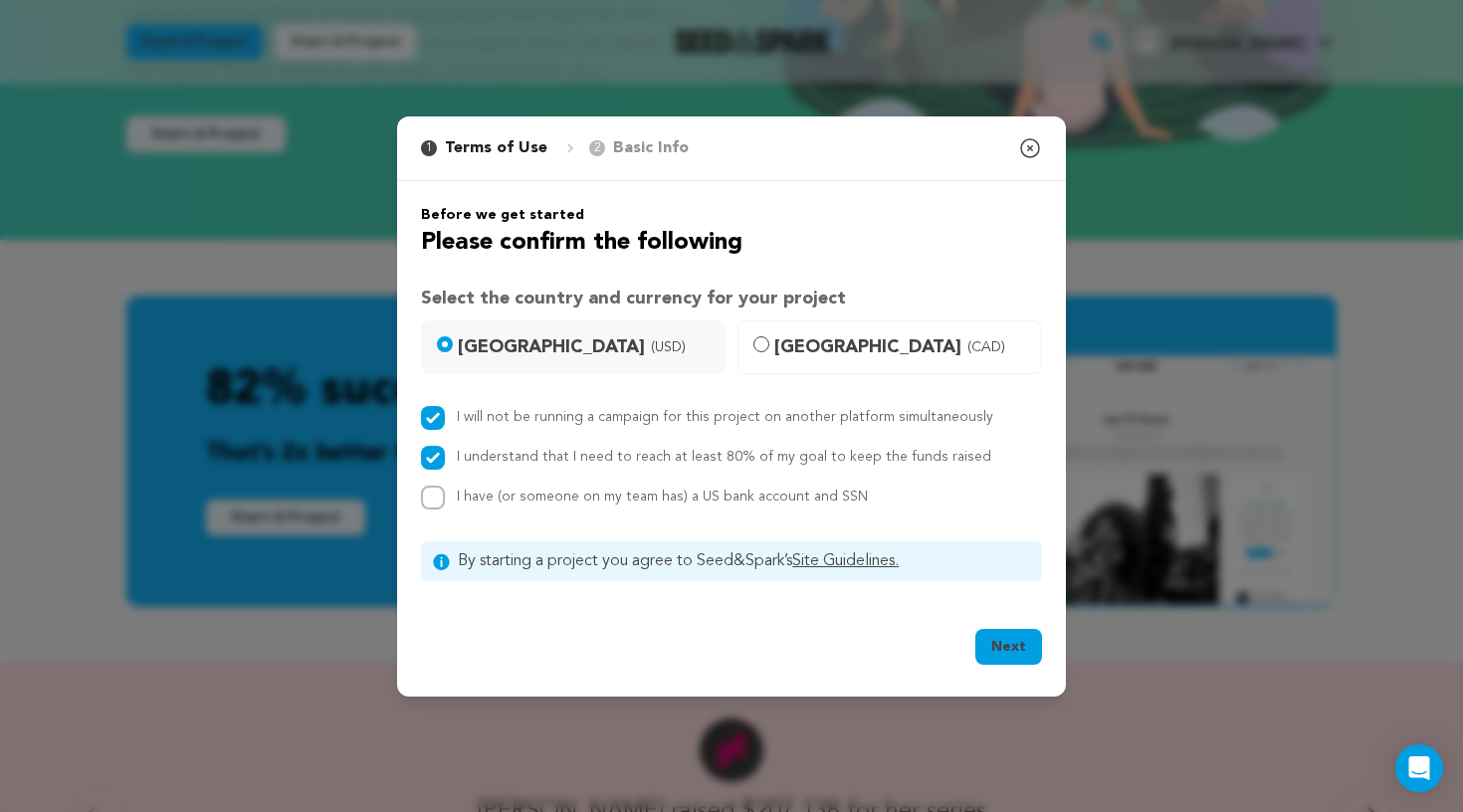 click on "I have (or someone on my team has) a US bank account and SSN" at bounding box center (433, 498) 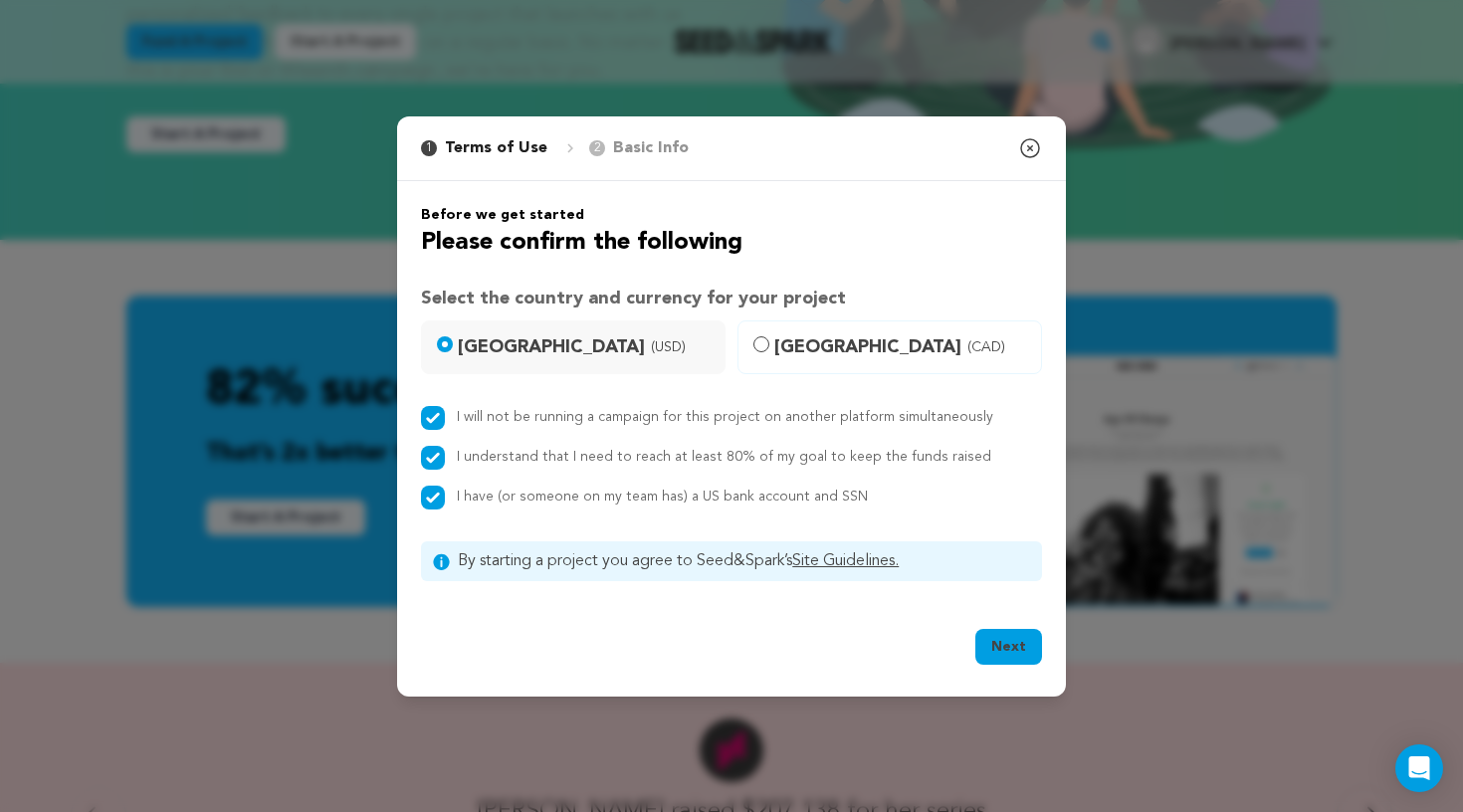 click on "Next" at bounding box center (1008, 647) 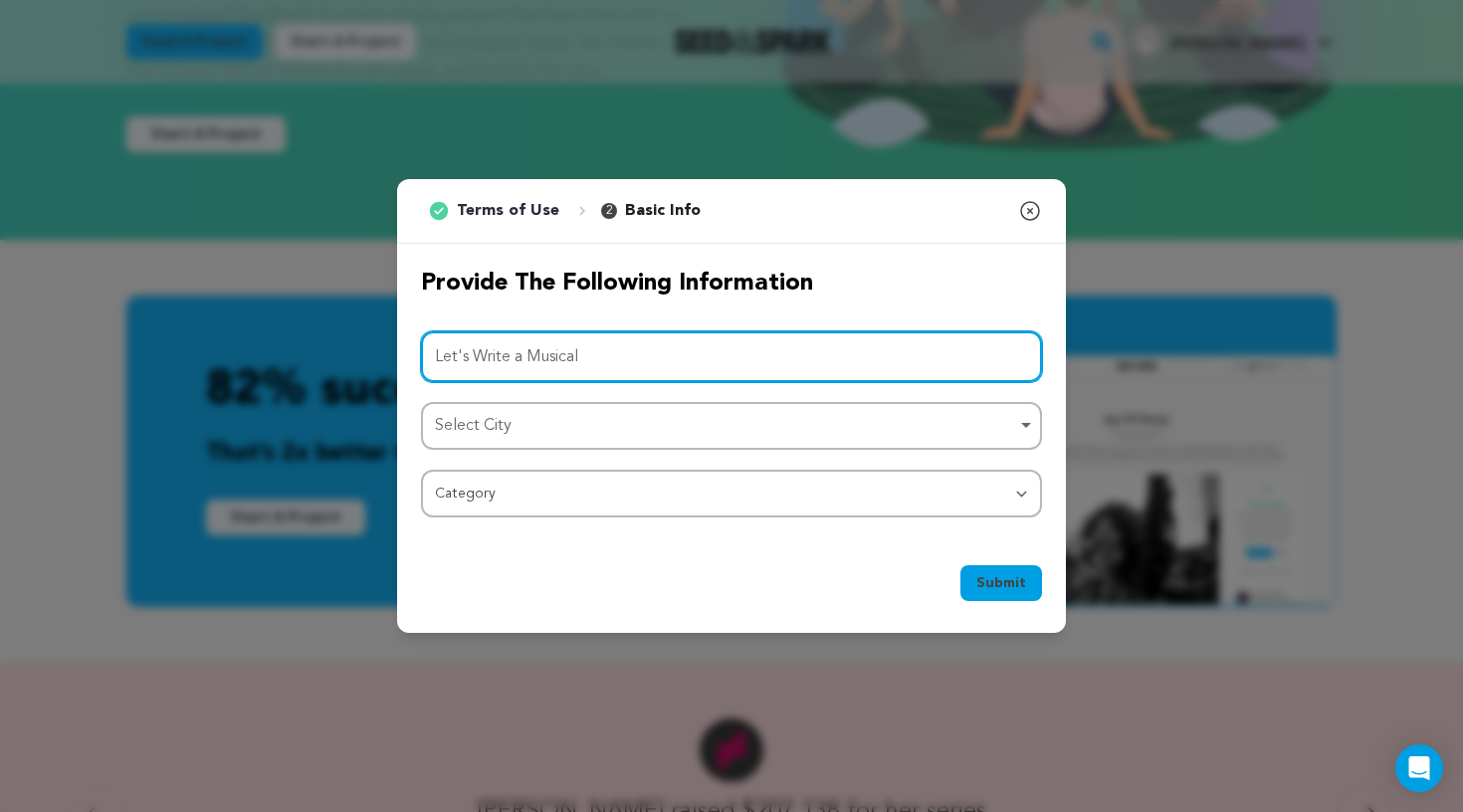 click on "Select City Remove item" at bounding box center (726, 426) 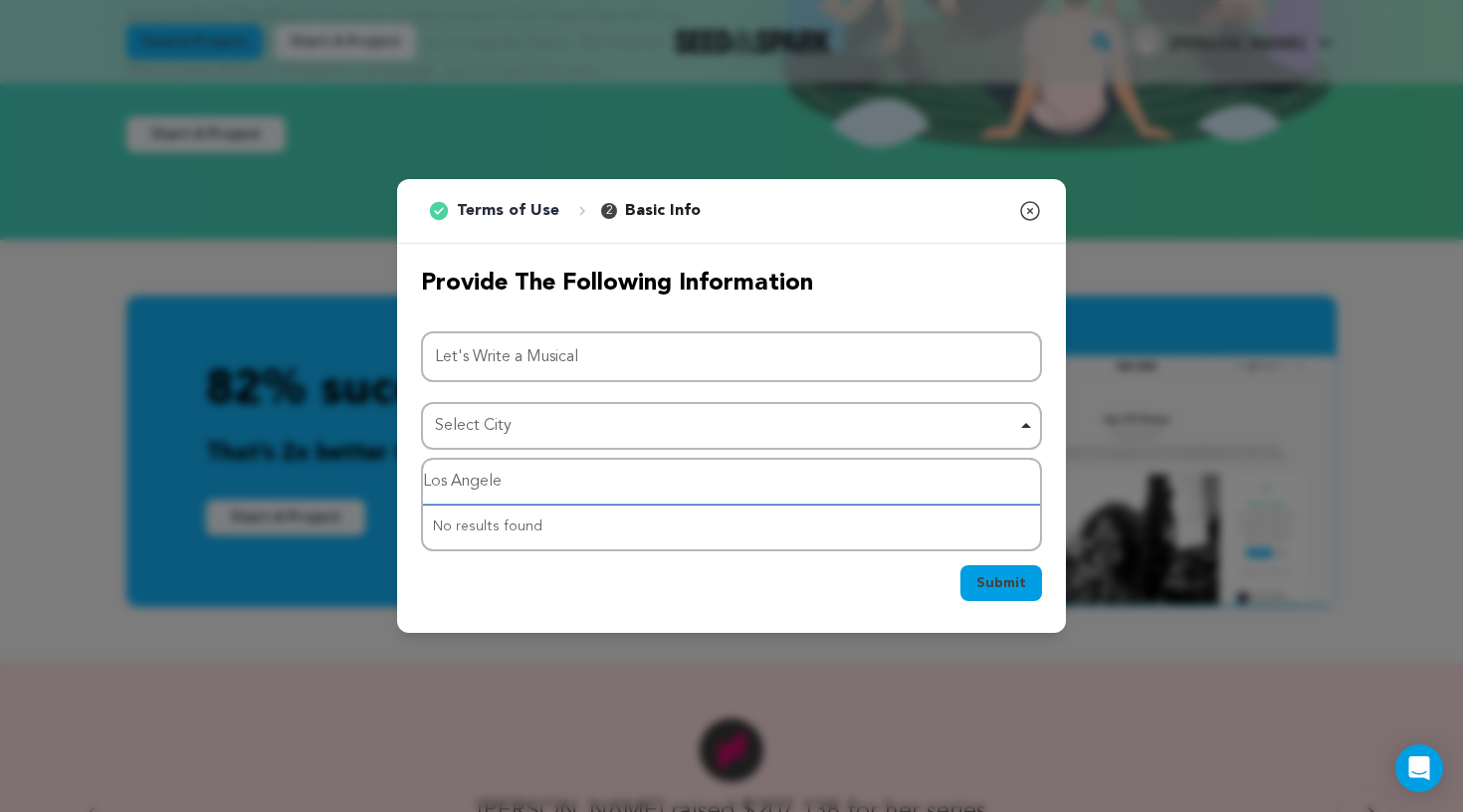 type on "Los Angeles" 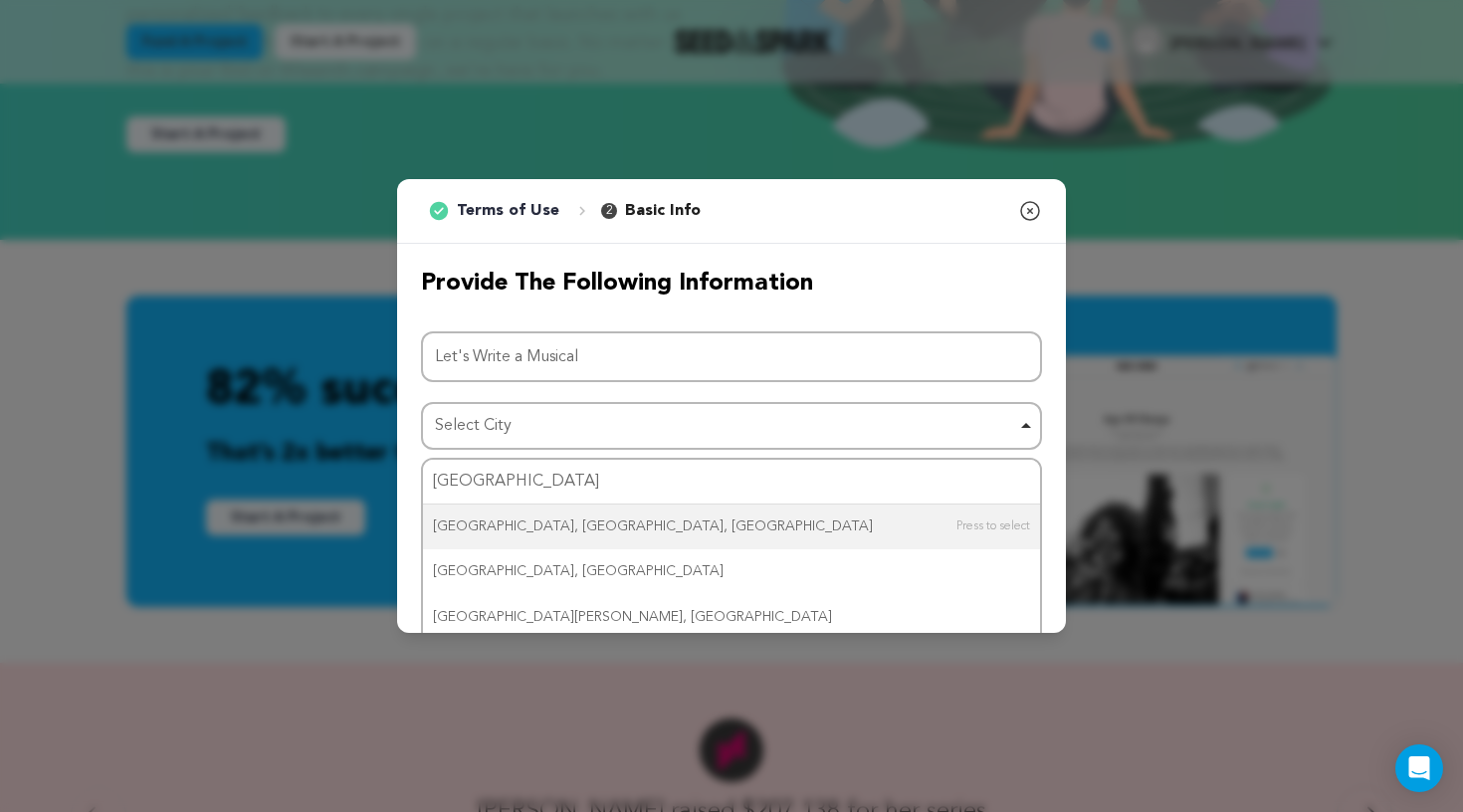 type 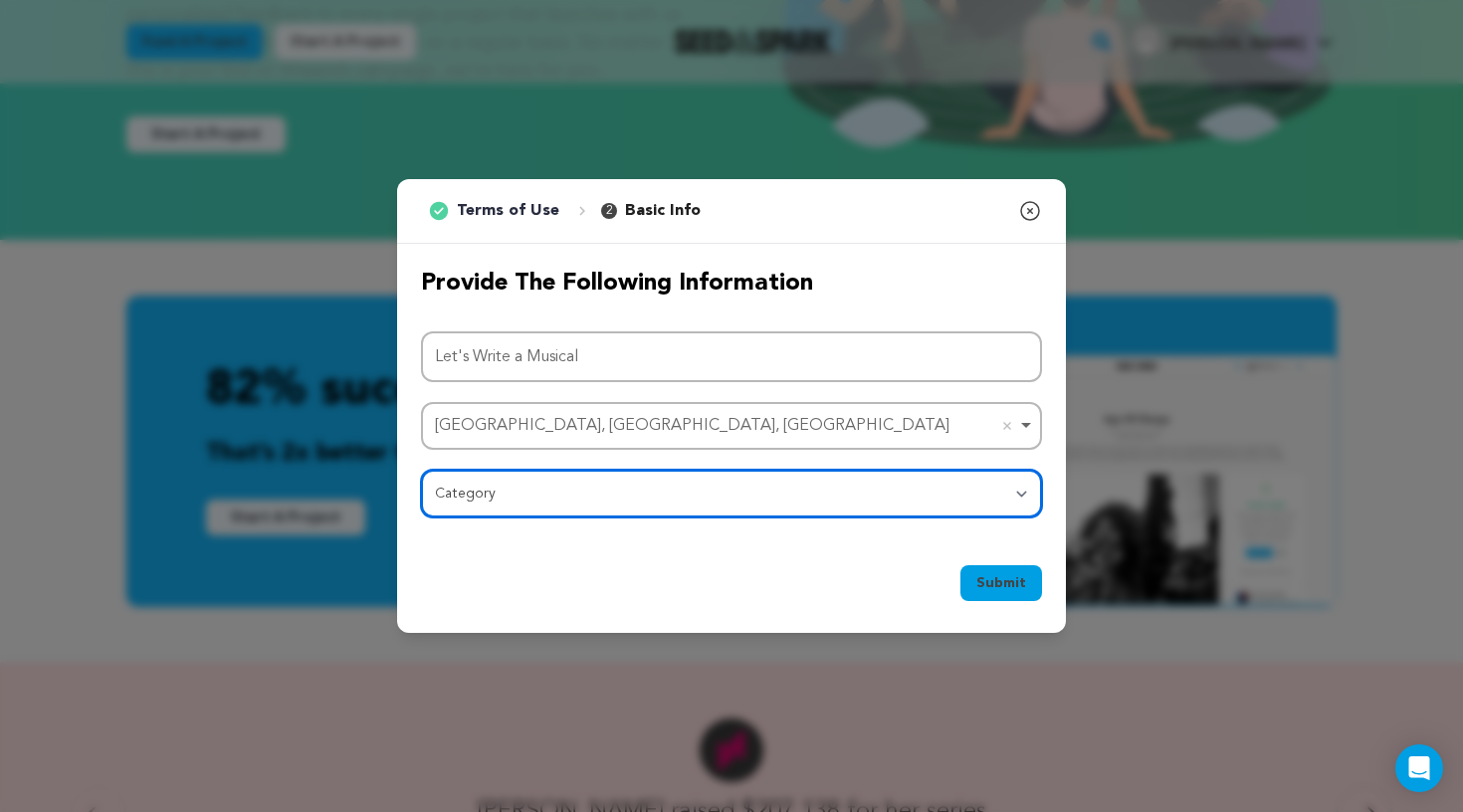 select on "10897" 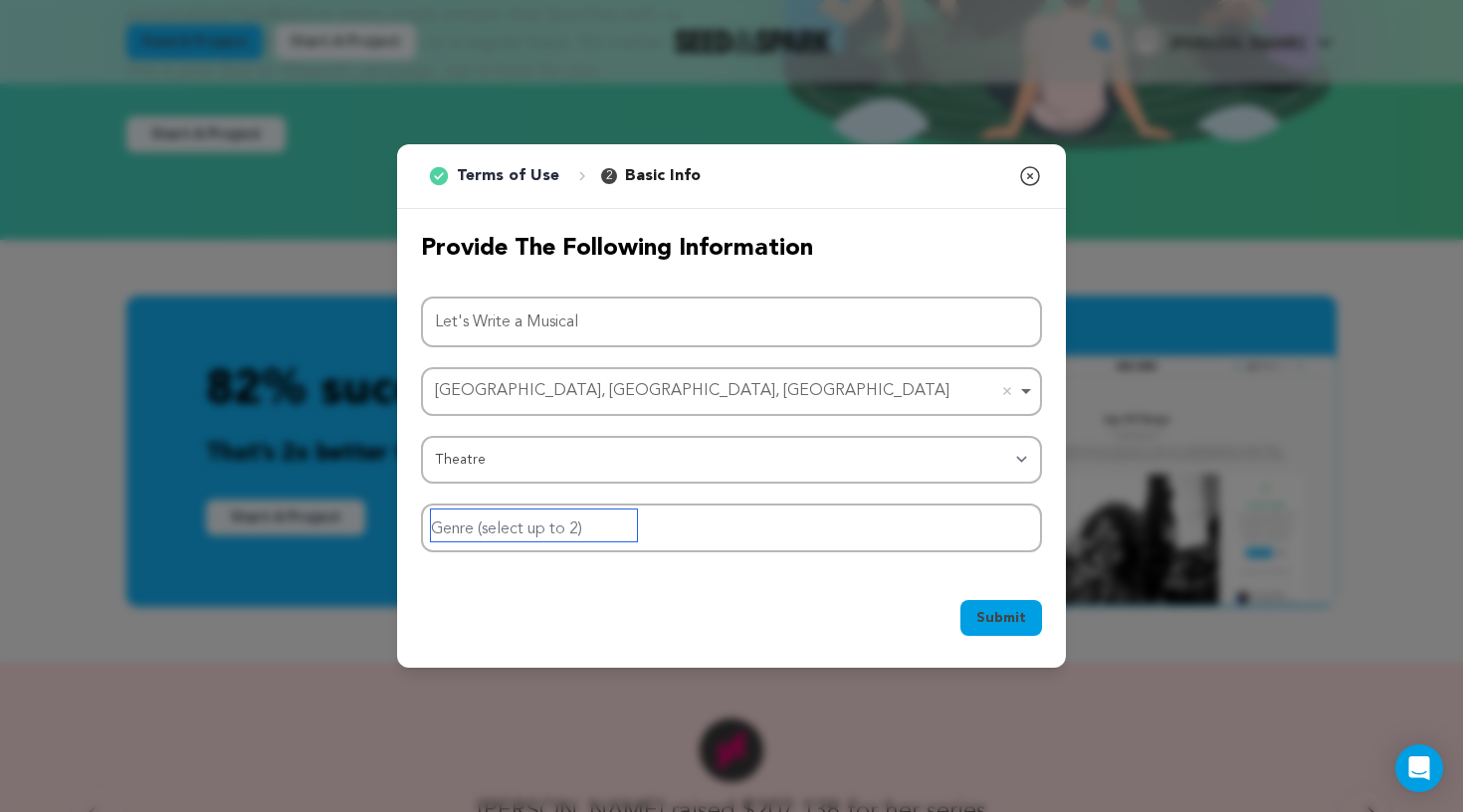 click at bounding box center (533, 525) 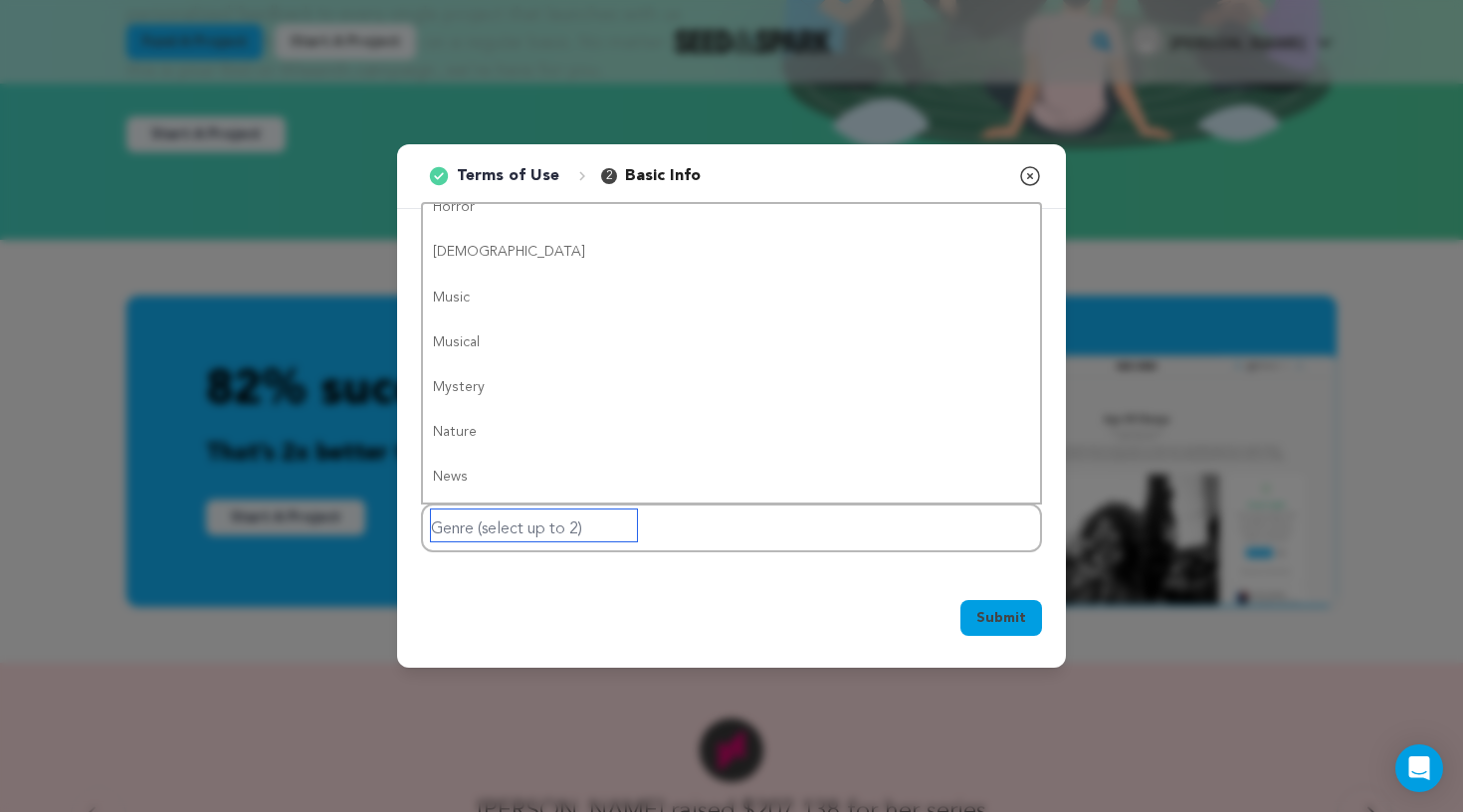 scroll, scrollTop: 832, scrollLeft: 0, axis: vertical 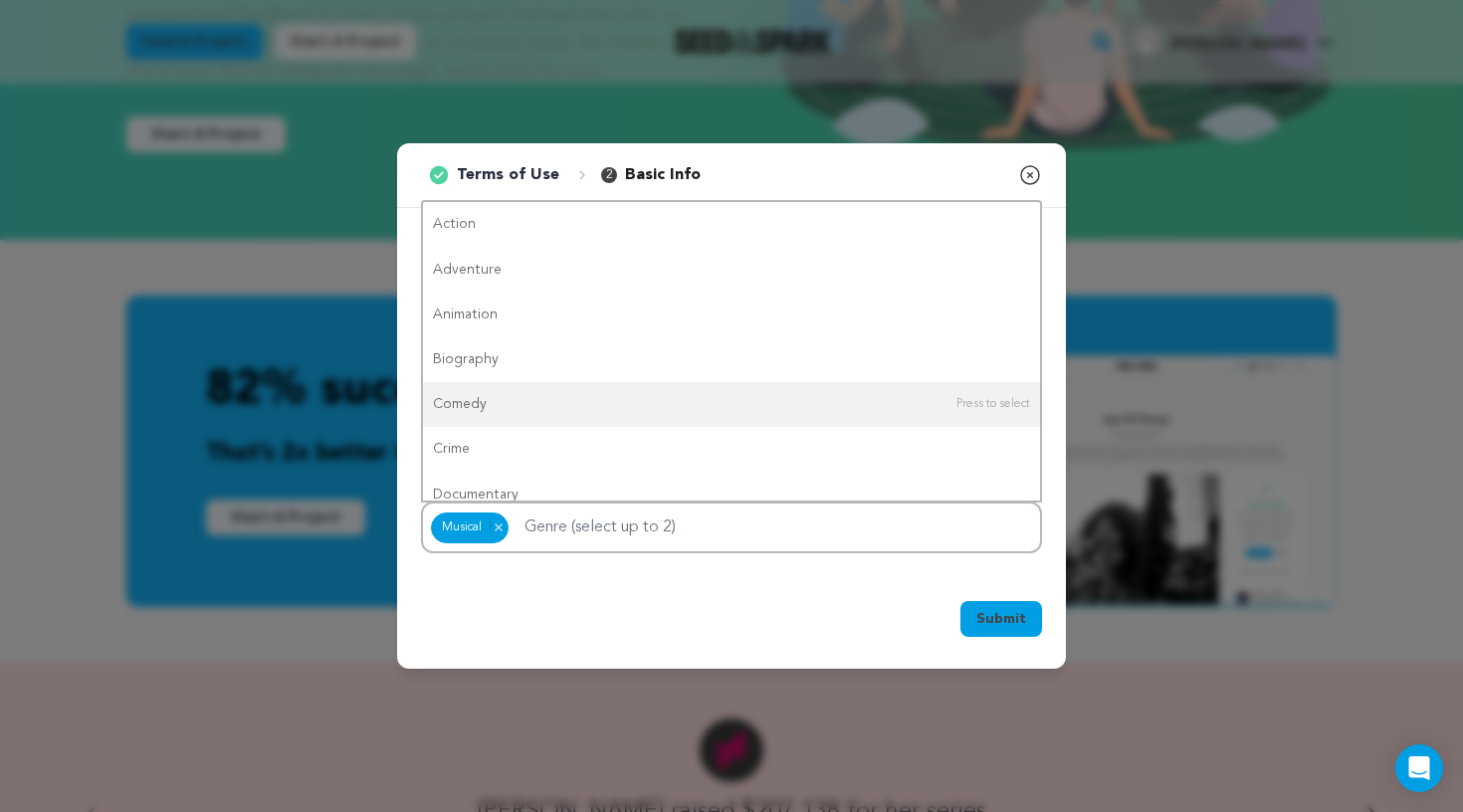click on "Submit" at bounding box center [1001, 619] 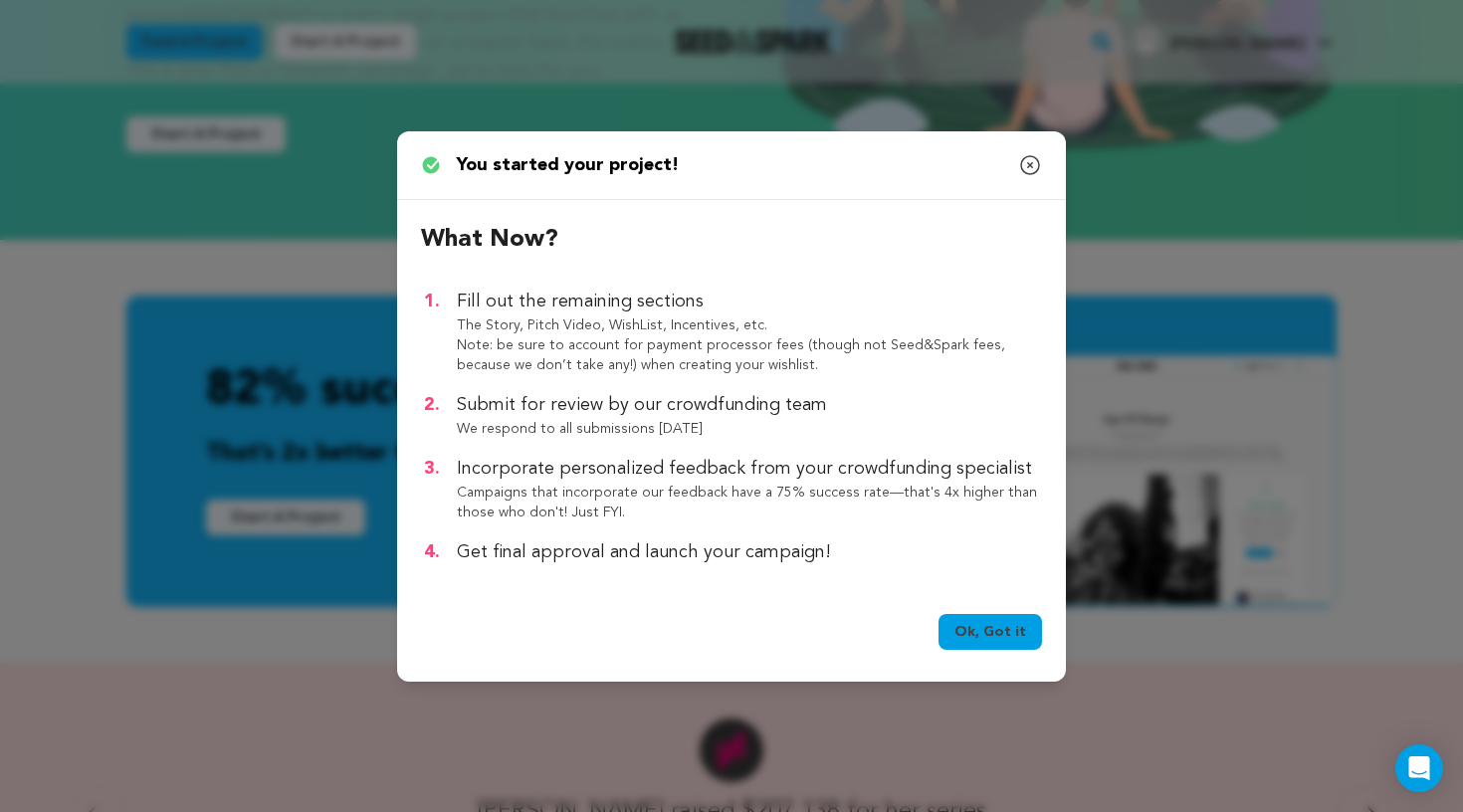 click on "Ok, Got it" at bounding box center [990, 632] 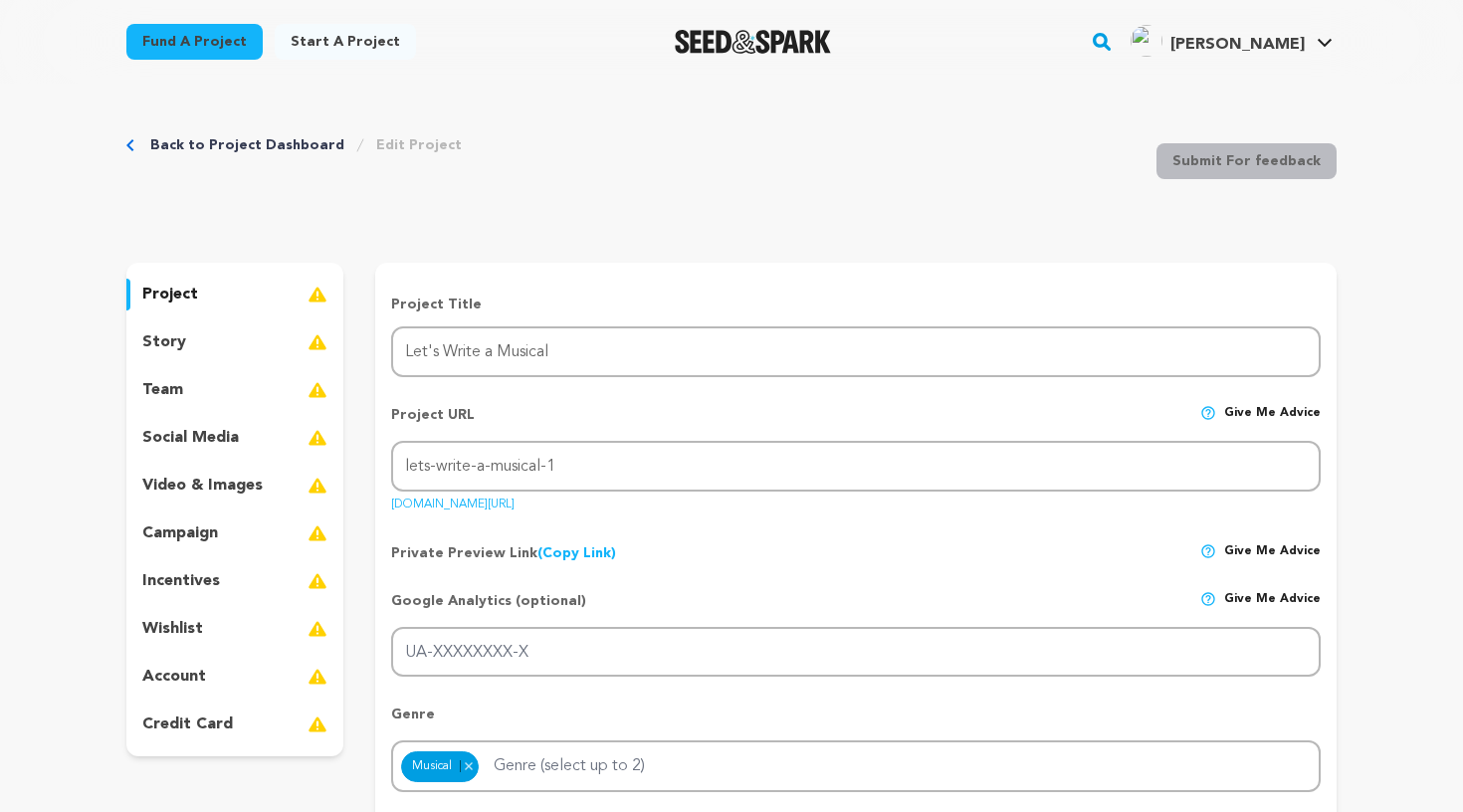 scroll, scrollTop: 0, scrollLeft: 0, axis: both 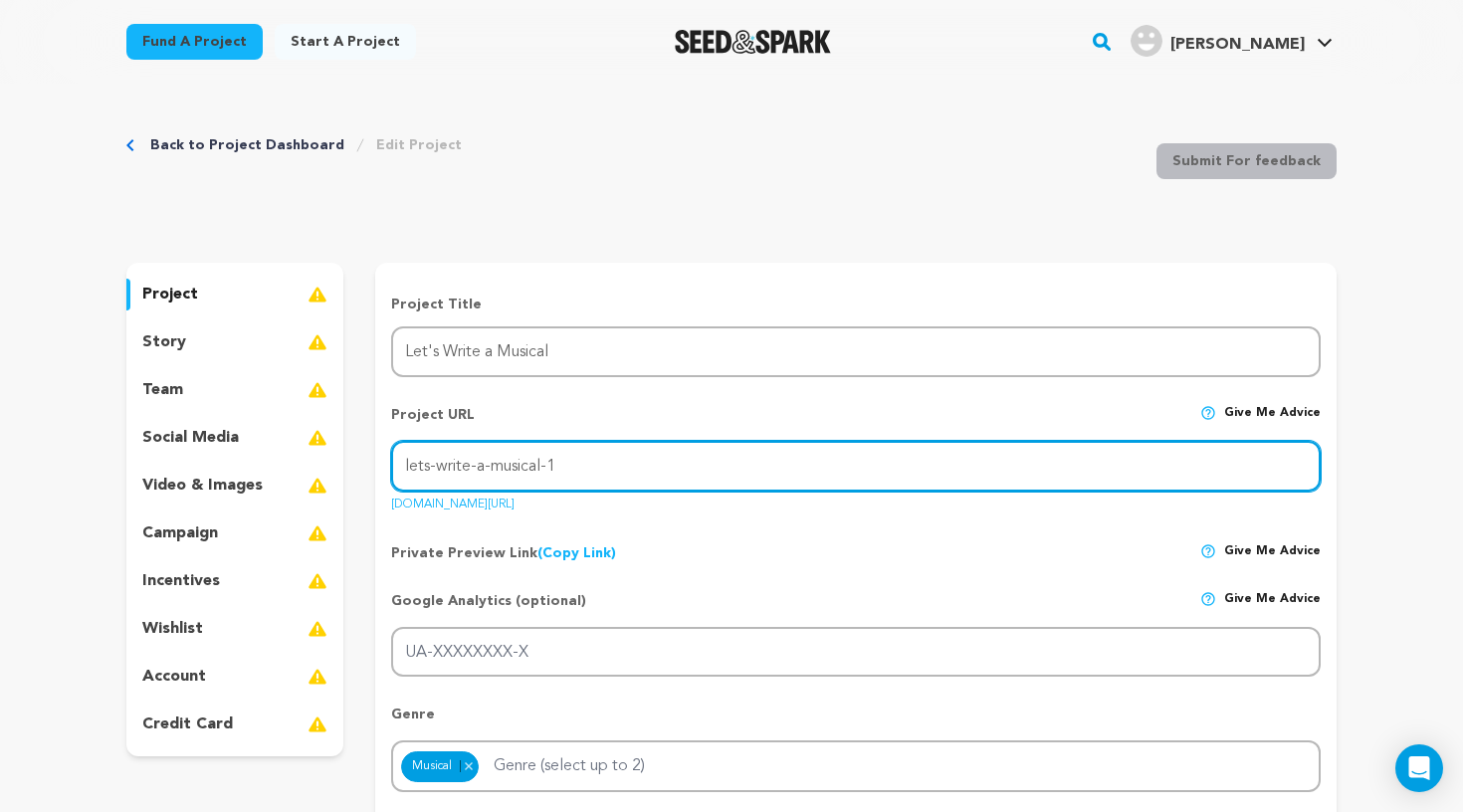 click on "lets-write-a-musical-1" at bounding box center (856, 466) 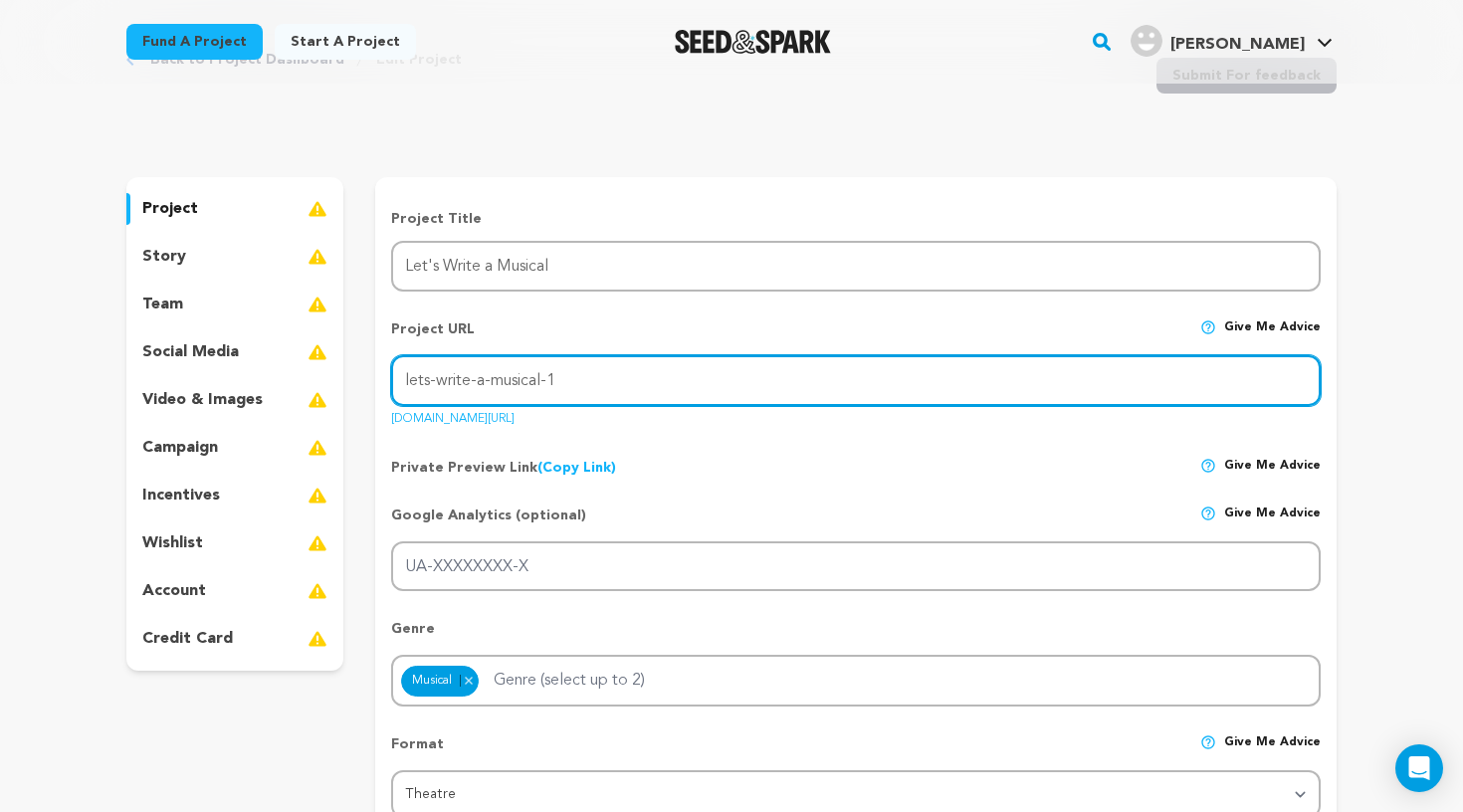 scroll, scrollTop: 114, scrollLeft: 0, axis: vertical 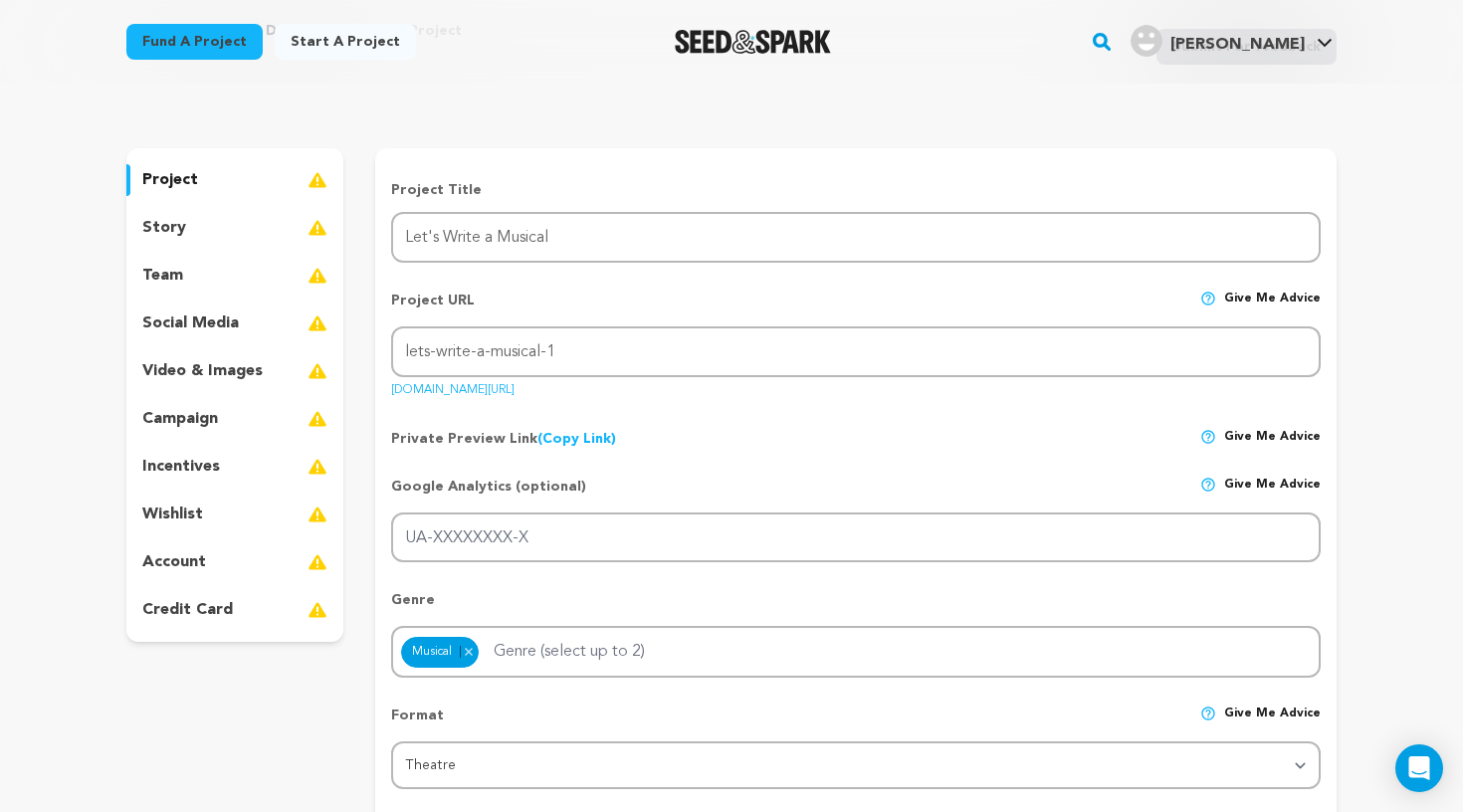 click on "(Copy Link)
Copy private preview link" at bounding box center (576, 439) 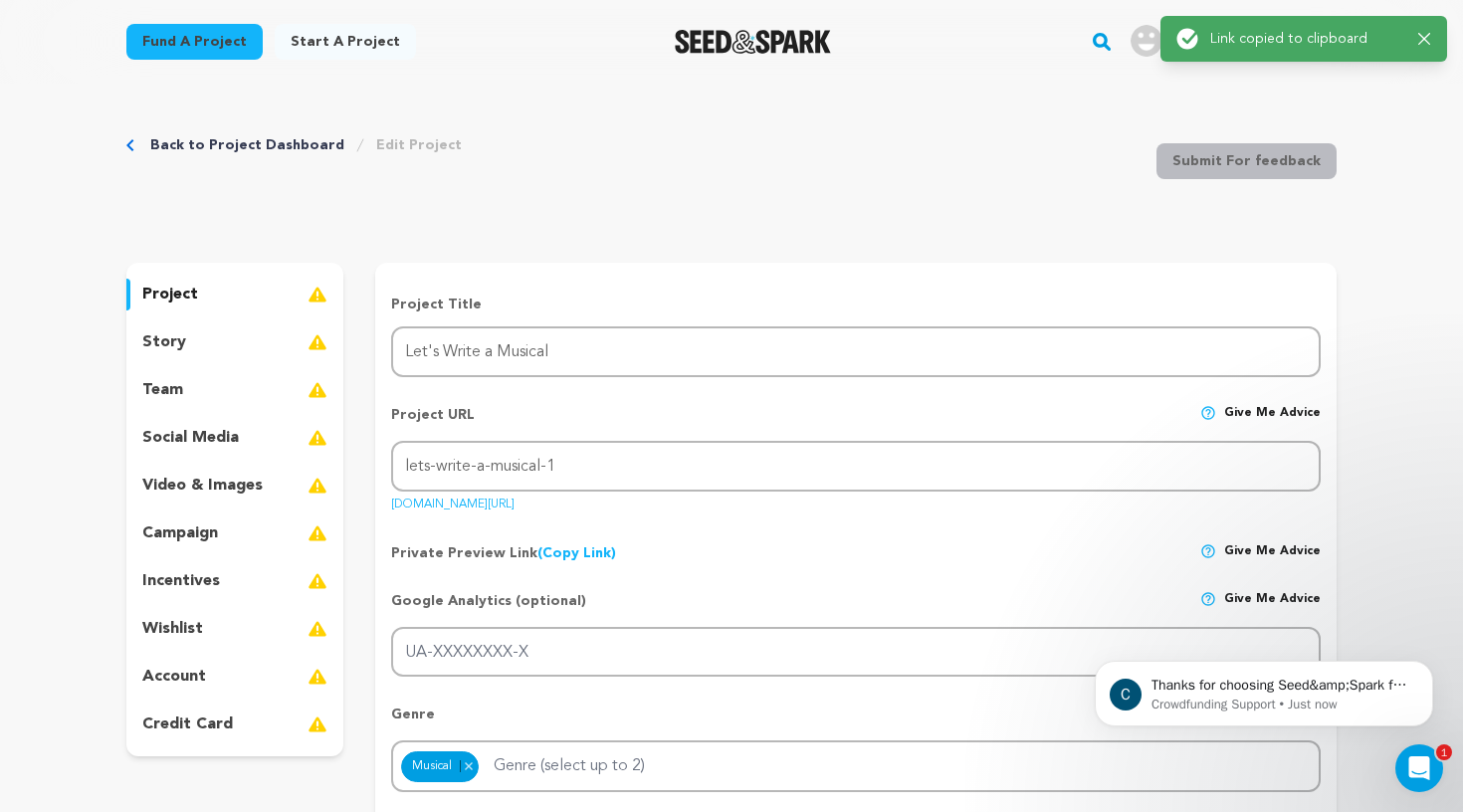 scroll, scrollTop: 0, scrollLeft: 0, axis: both 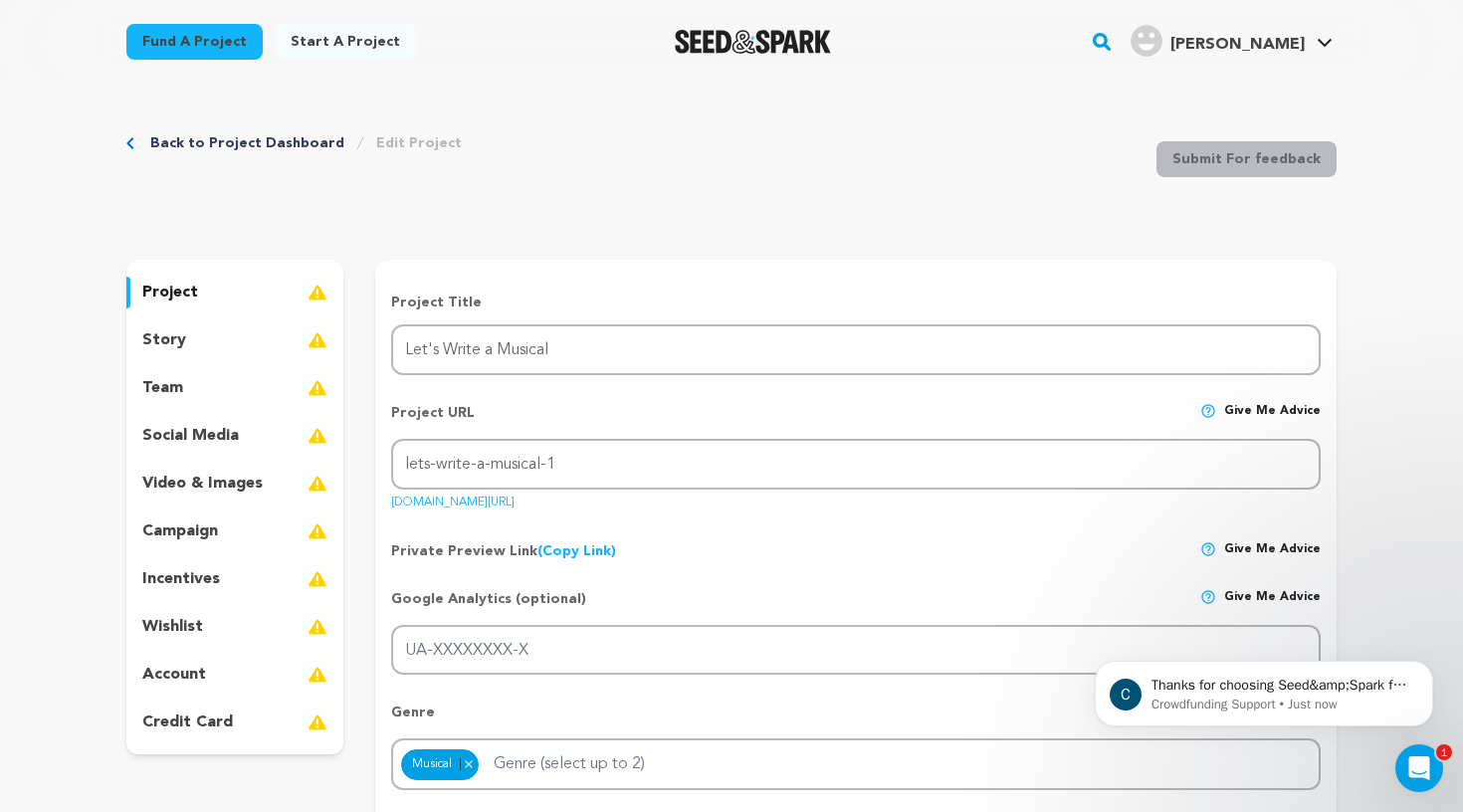 click 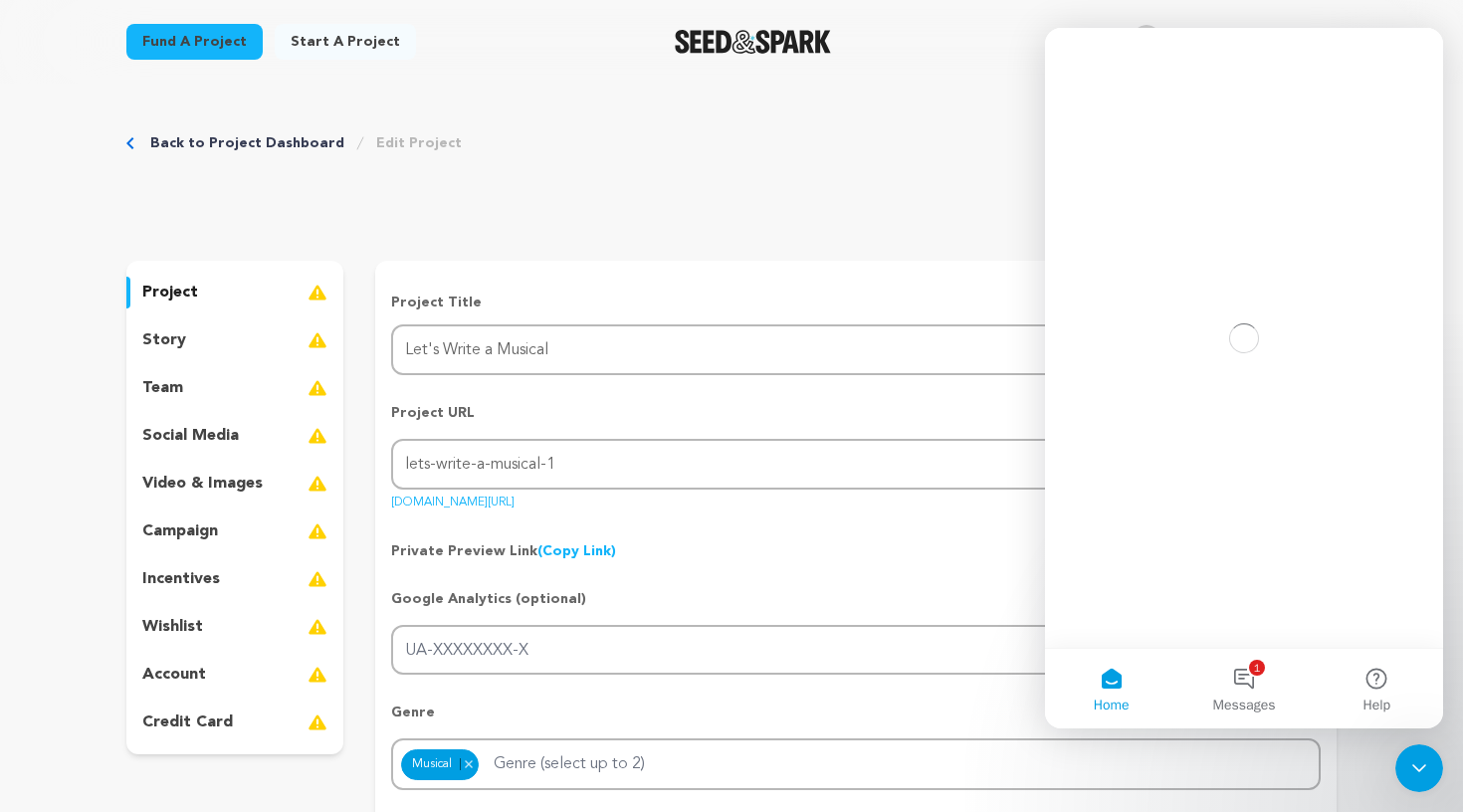 scroll, scrollTop: 0, scrollLeft: 0, axis: both 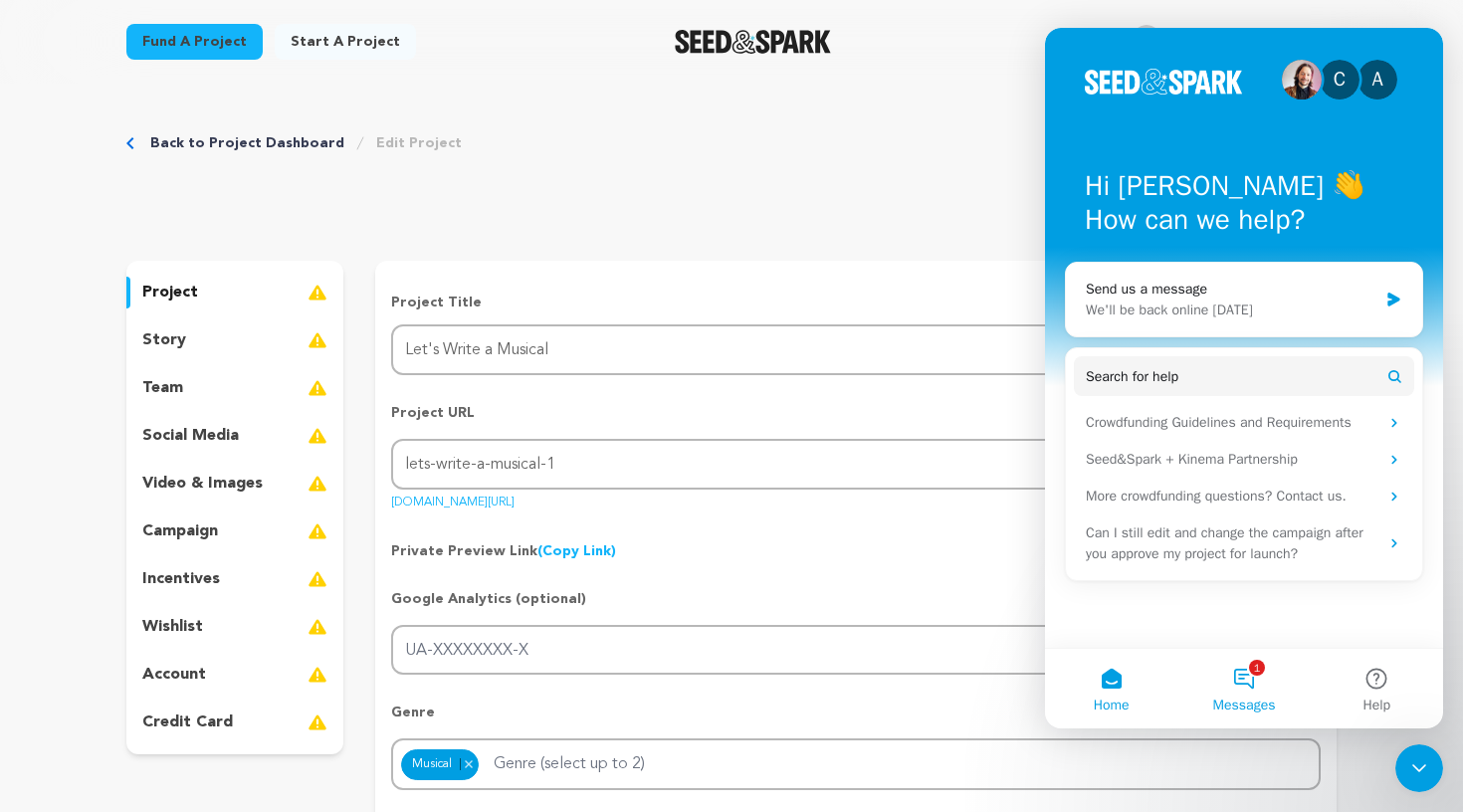 click on "1 Messages" at bounding box center (1243, 689) 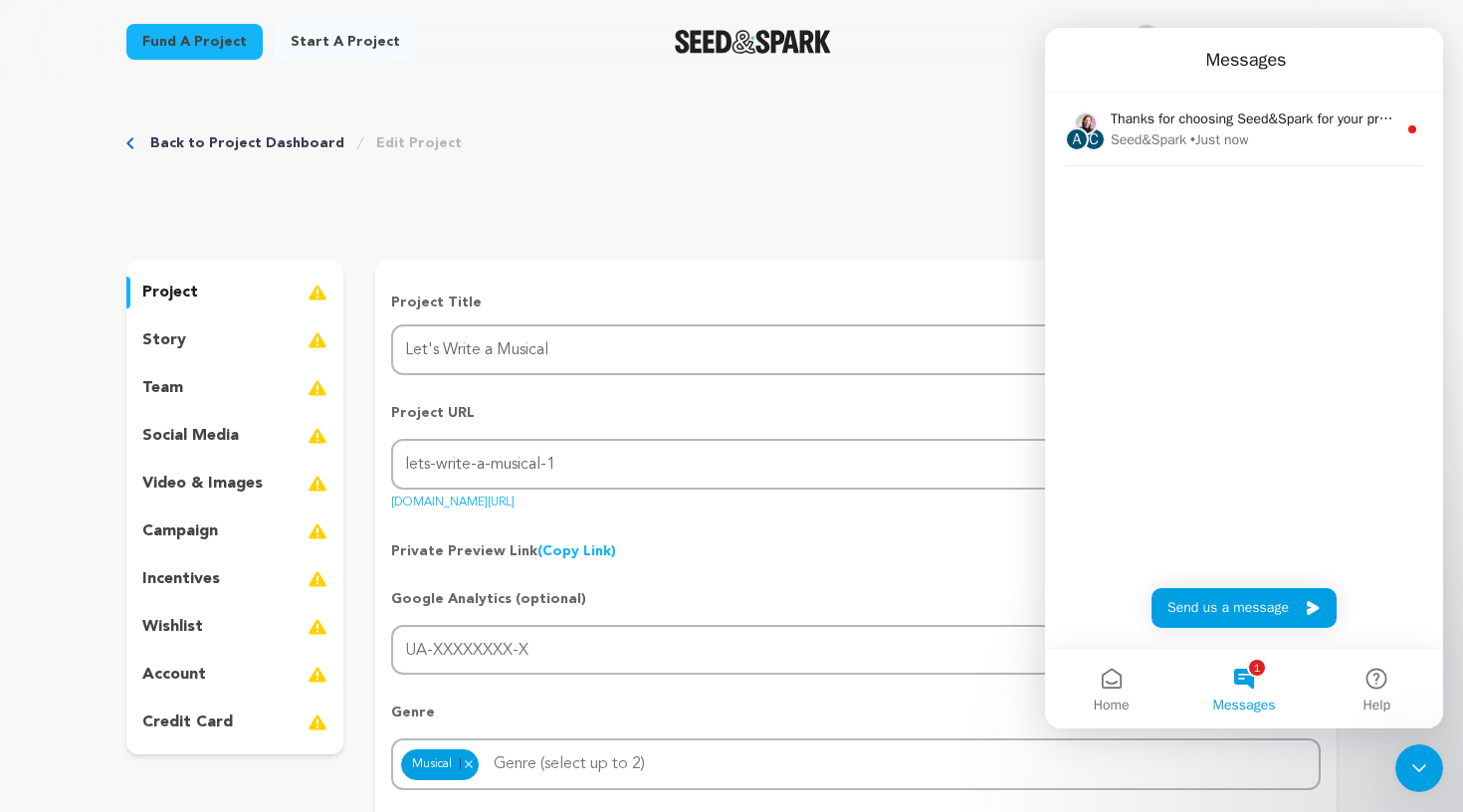 click on "Back to Project Dashboard
Edit Project
Submit For feedback
Submit For feedback" at bounding box center [732, 163] 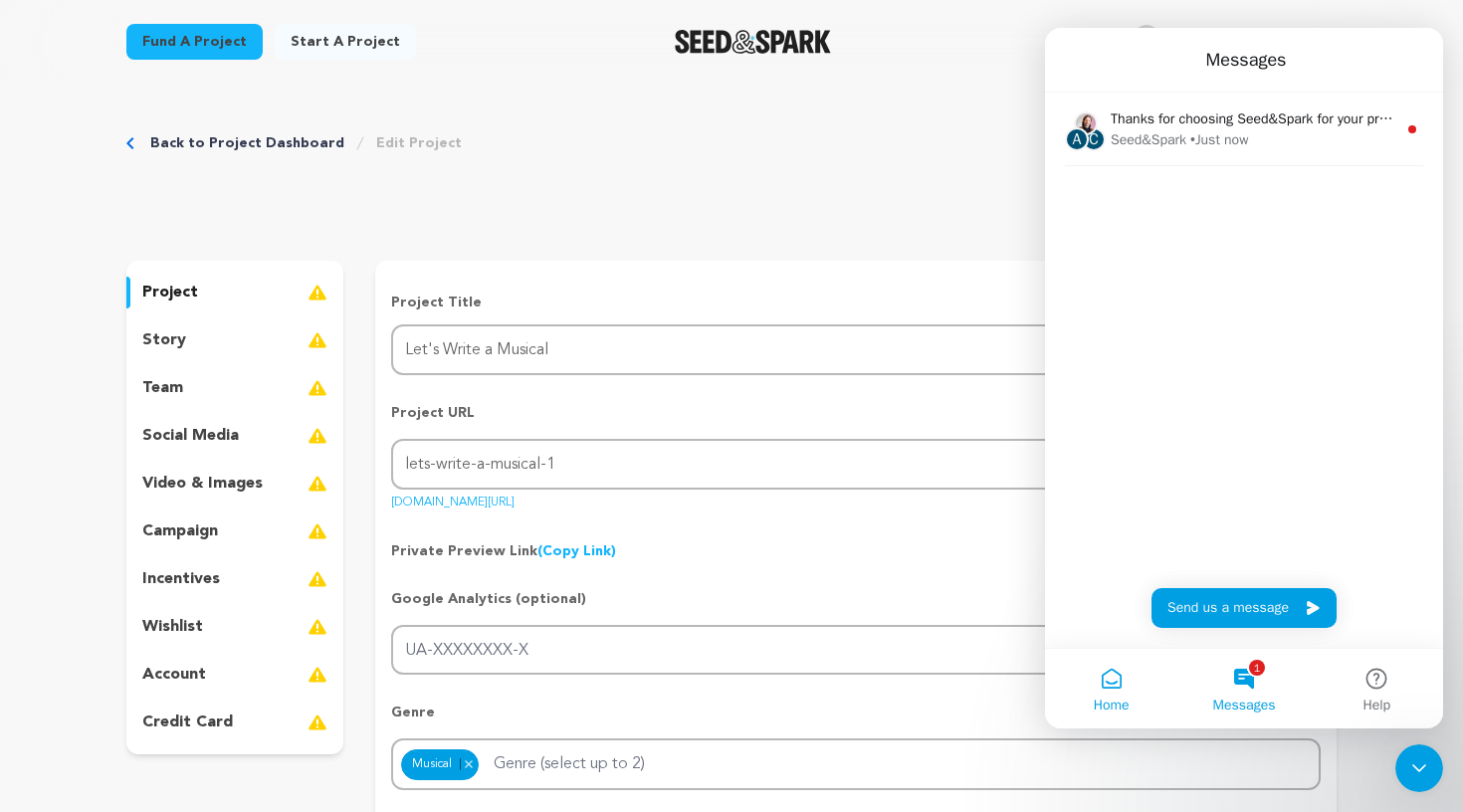 click on "Home" at bounding box center [1111, 689] 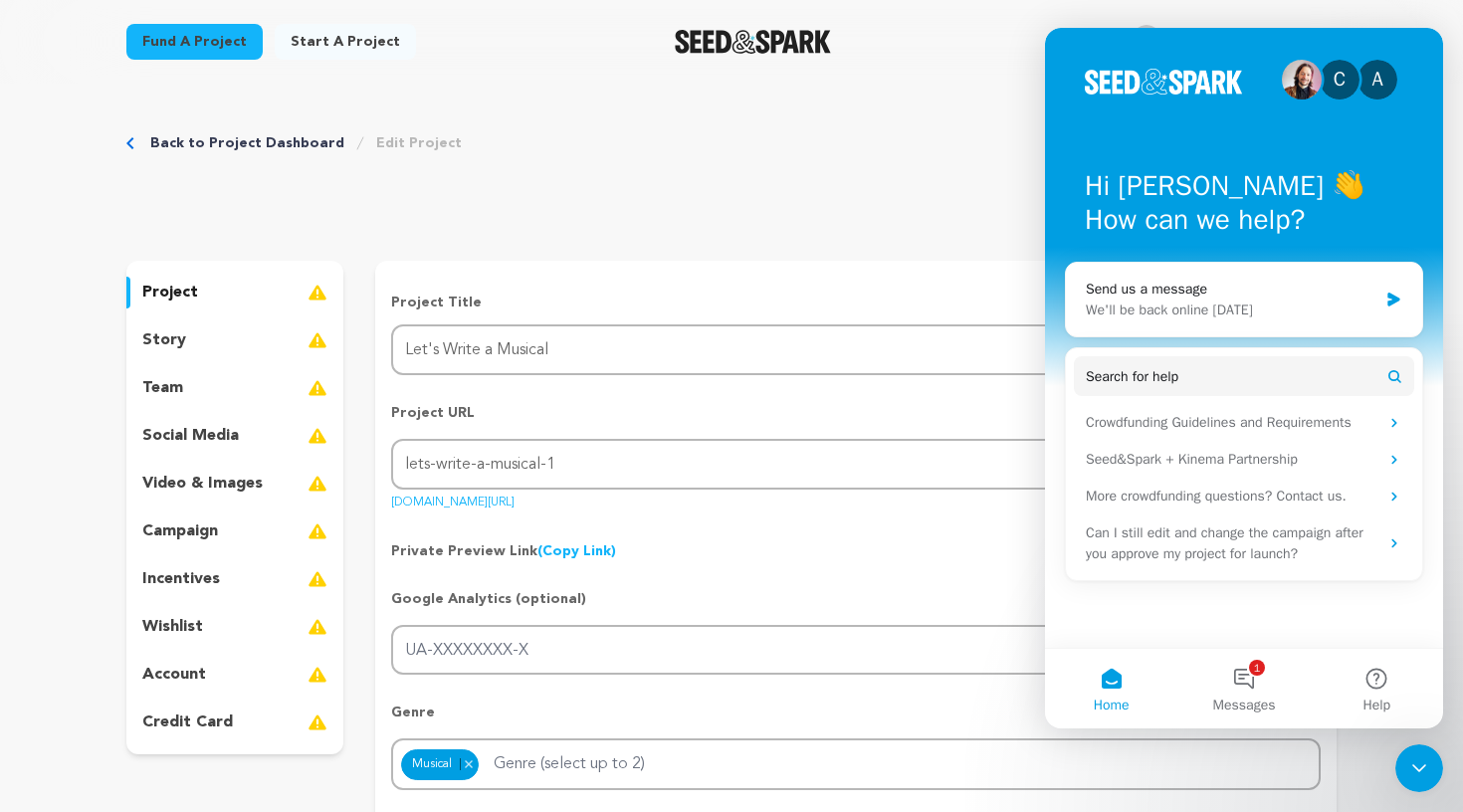 click on "Back to Project Dashboard
Edit Project
Submit For feedback
Submit For feedback
project
story" at bounding box center (732, 1681) 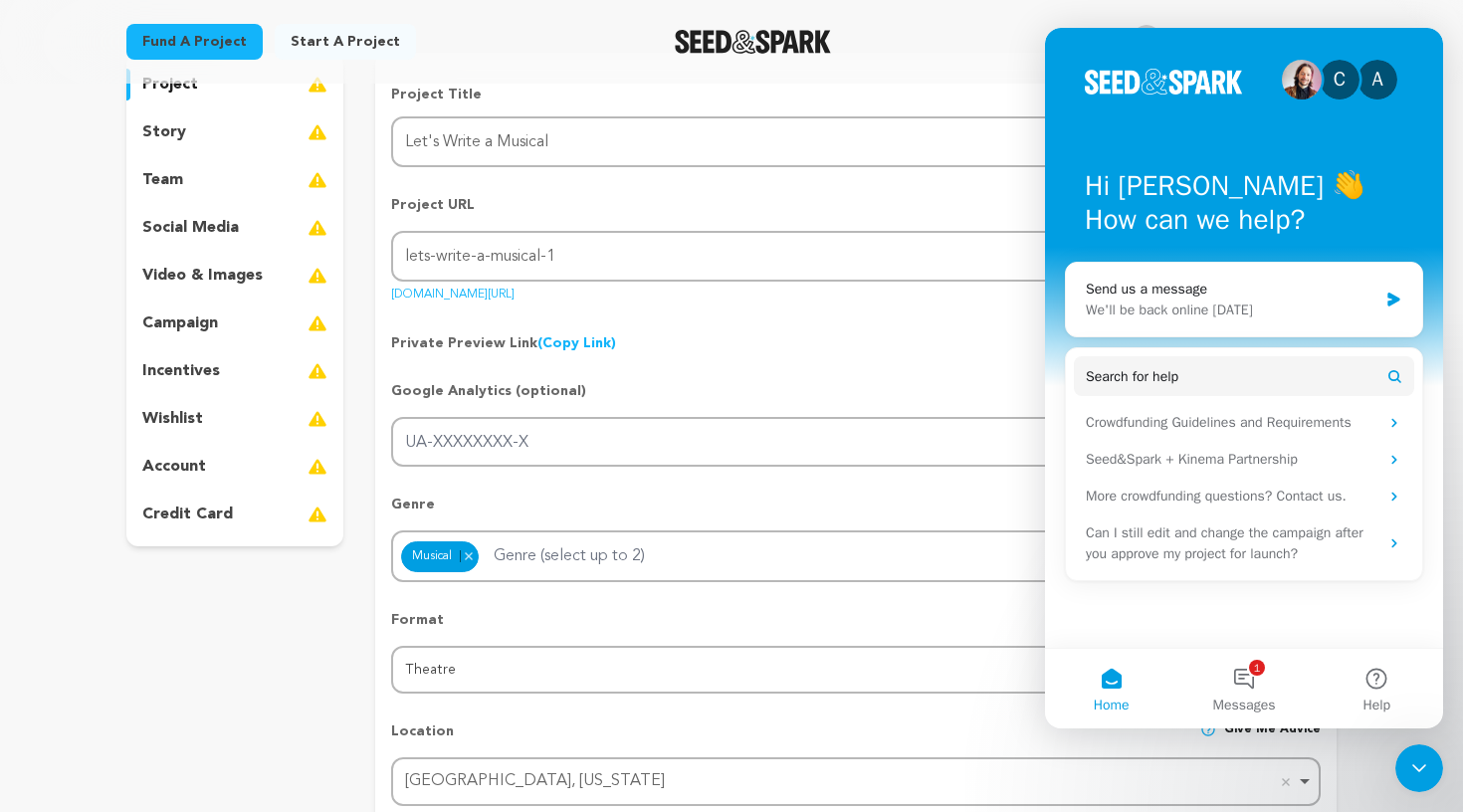 scroll, scrollTop: 216, scrollLeft: 0, axis: vertical 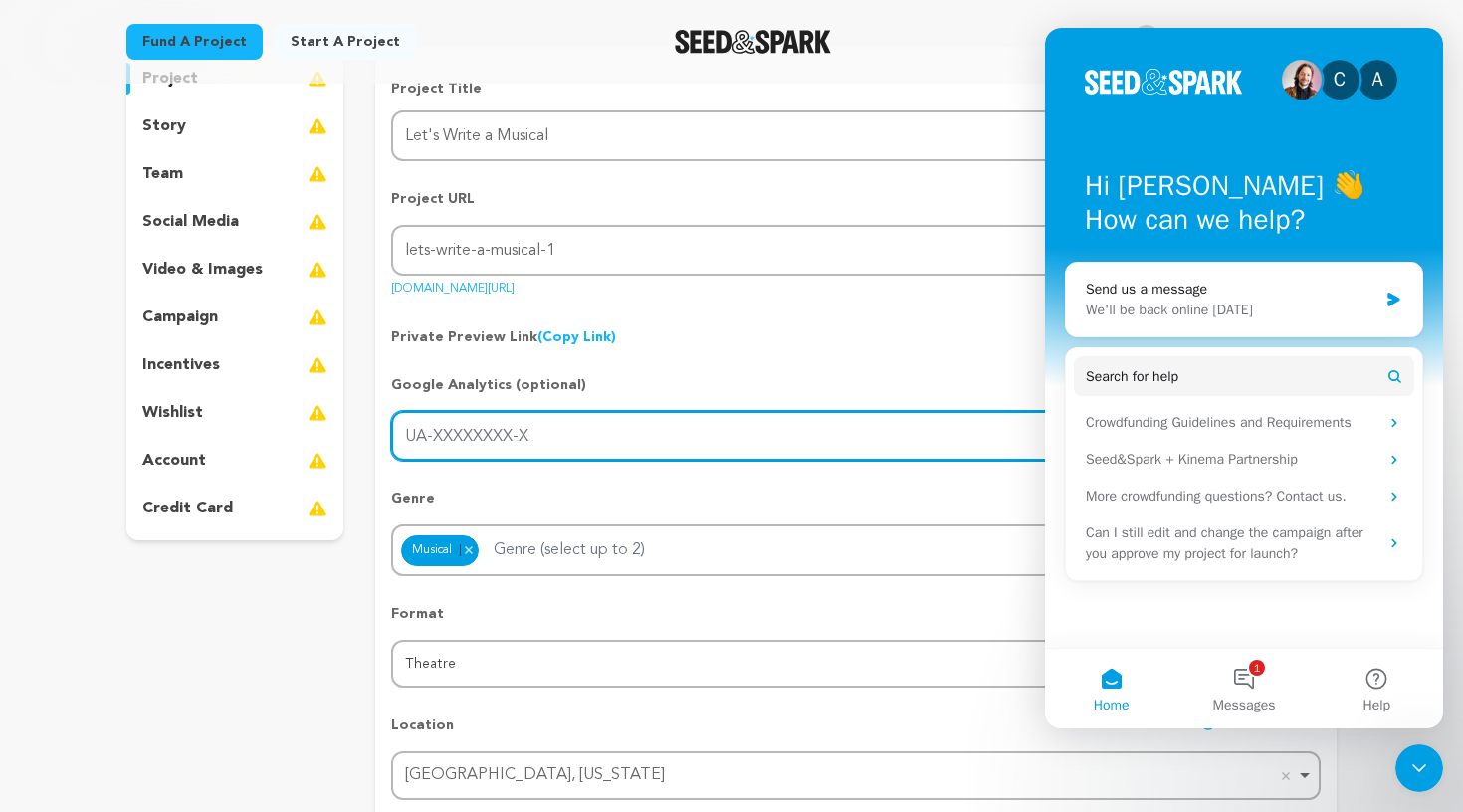 click on "UA-XXXXXXXX-X" at bounding box center (856, 436) 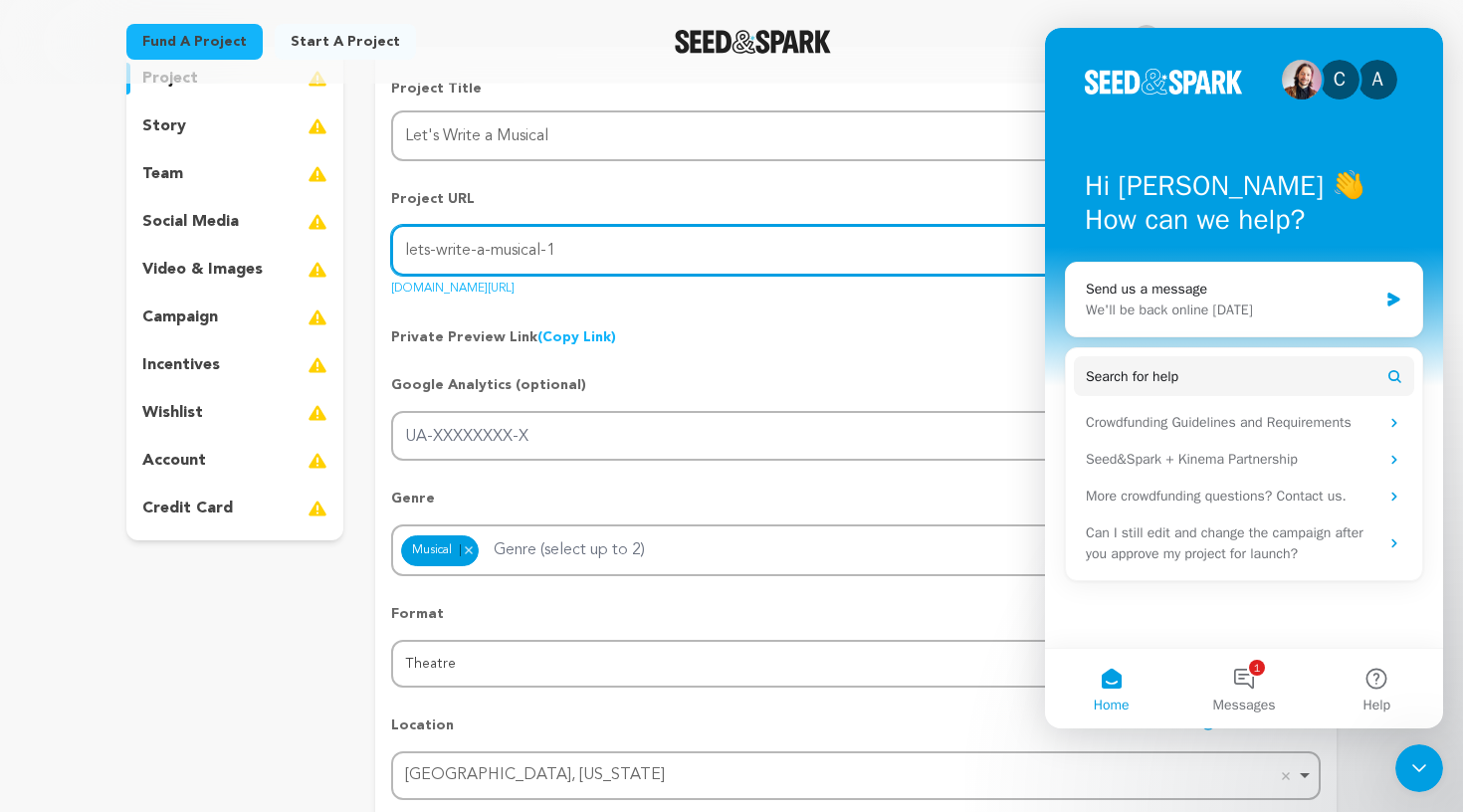 click on "lets-write-a-musical-1" at bounding box center (856, 250) 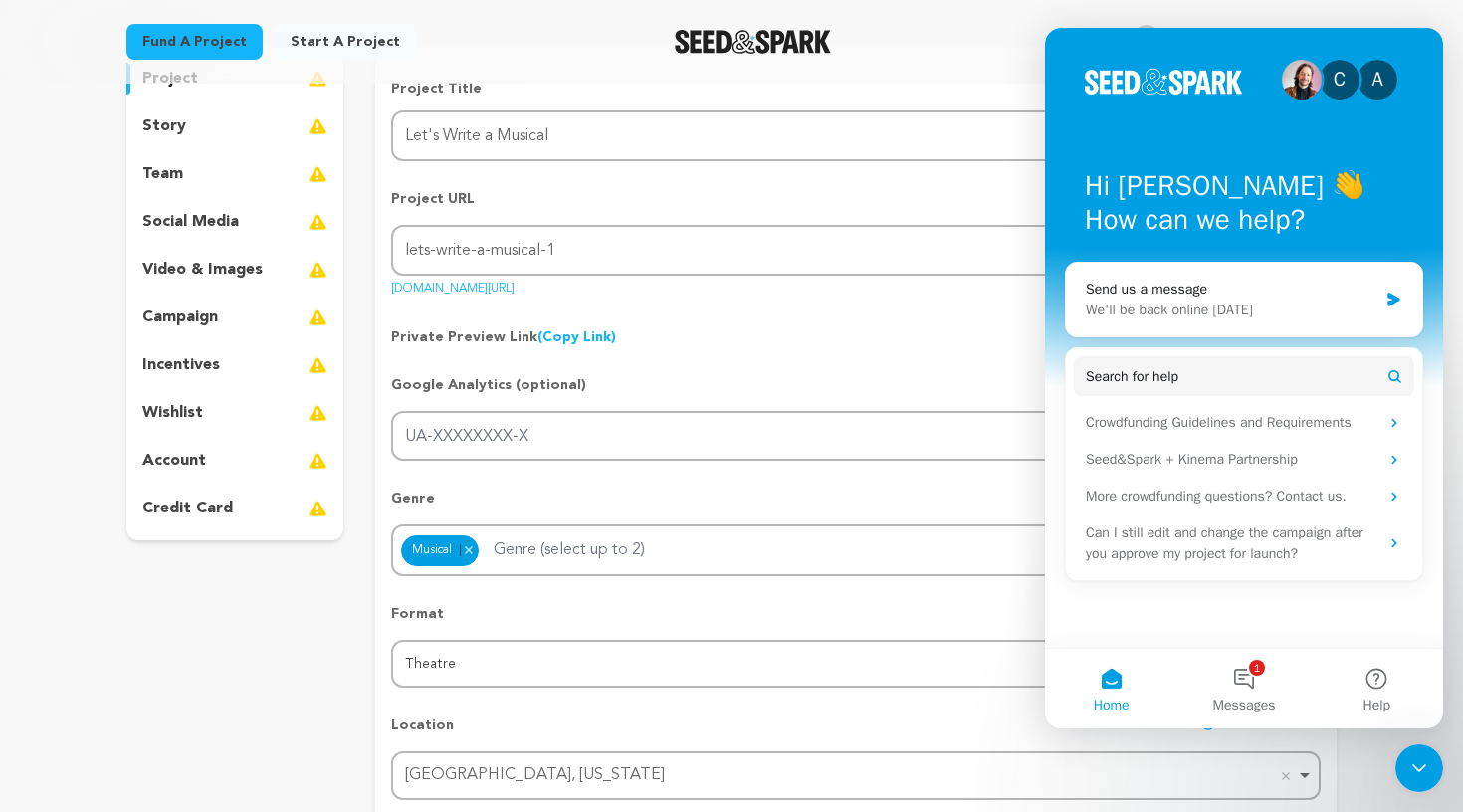 click on "C A Hi [PERSON_NAME] 👋 How can we help? Send us a message We'll be back online [DATE] Search for help Crowdfunding Guidelines and Requirements Seed&Spark + Kinema Partnership More crowdfunding questions? Contact us. Can I still edit and change the campaign after you approve my project for launch?" at bounding box center [1244, 337] 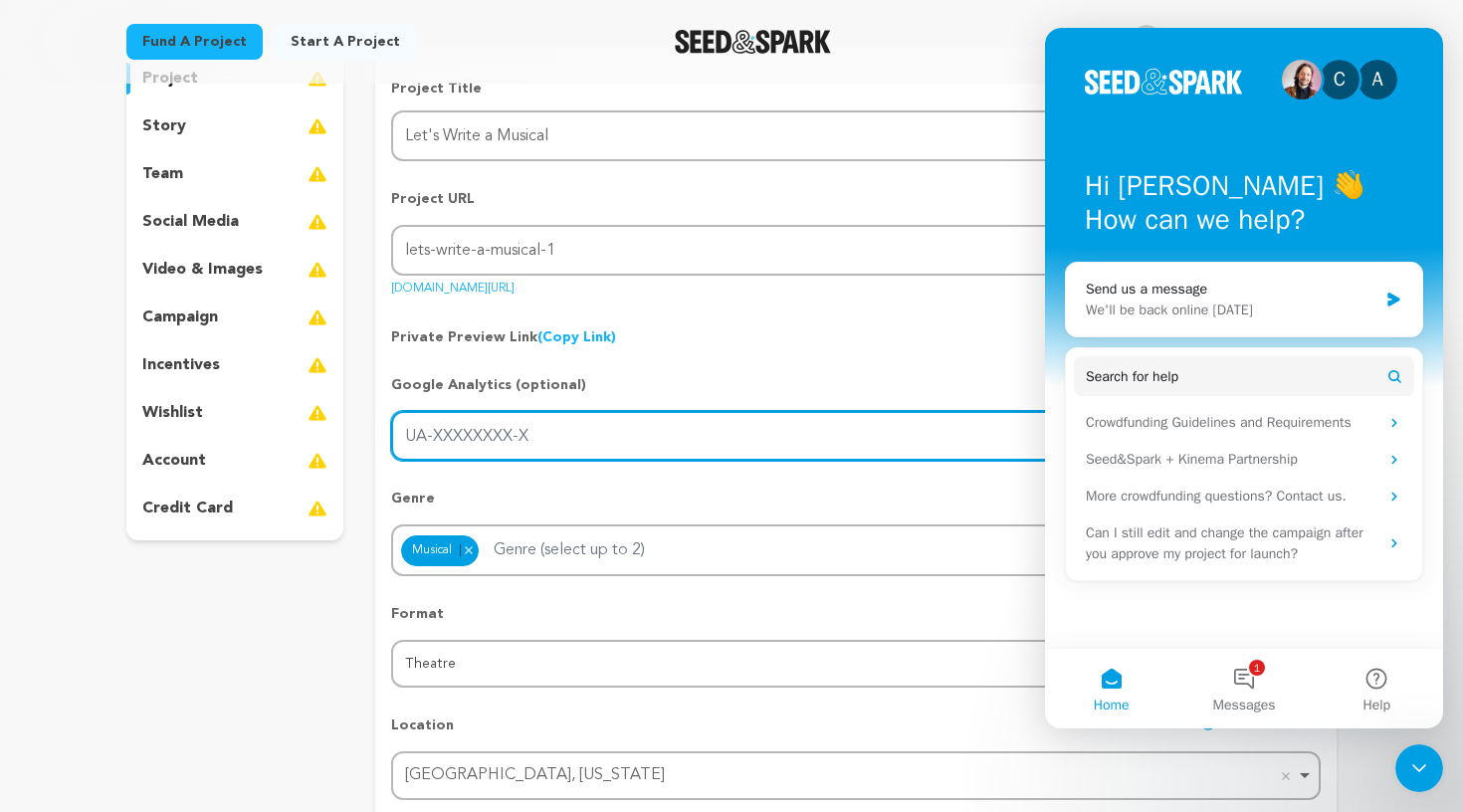 click on "UA-XXXXXXXX-X" at bounding box center (856, 436) 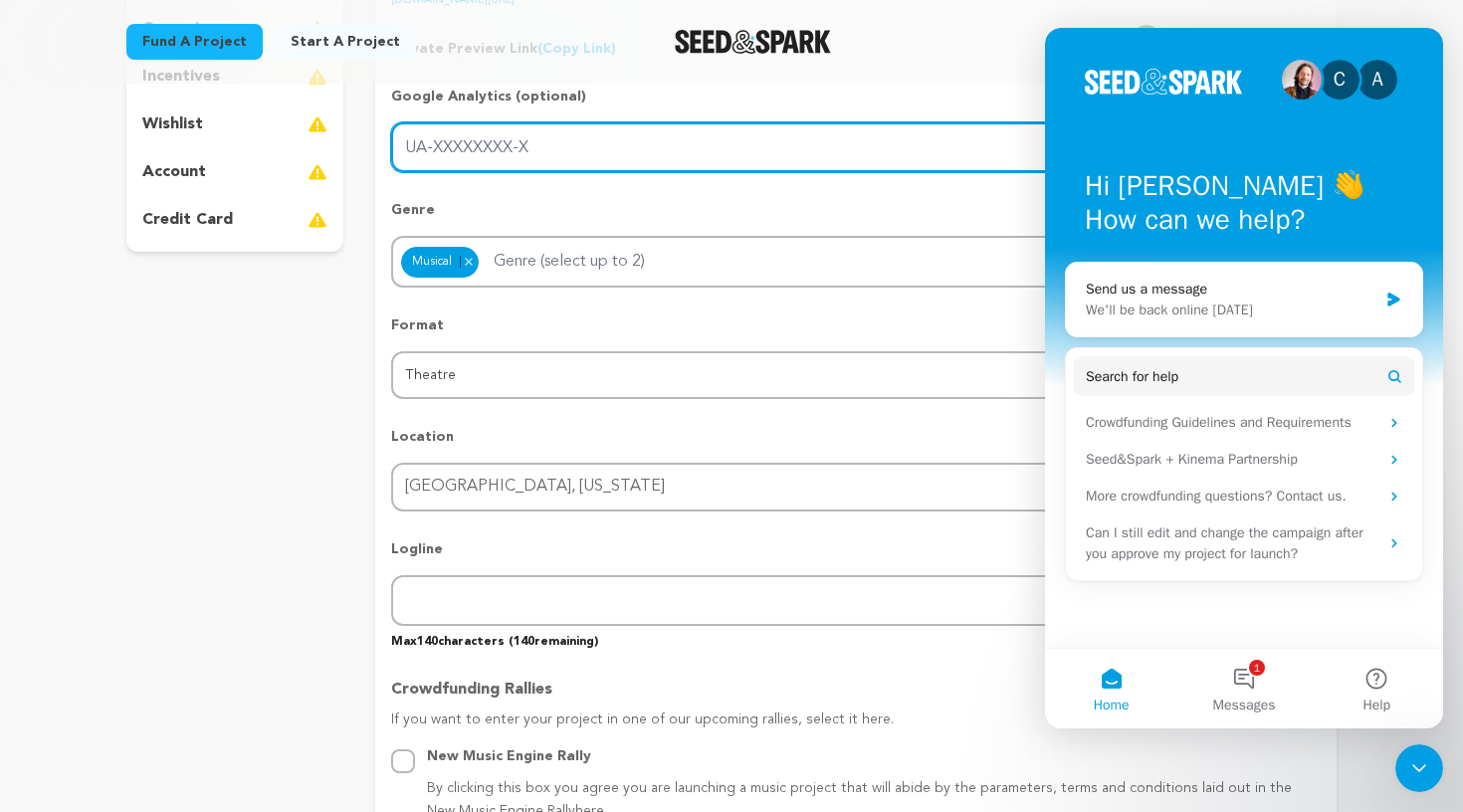 scroll, scrollTop: 508, scrollLeft: 0, axis: vertical 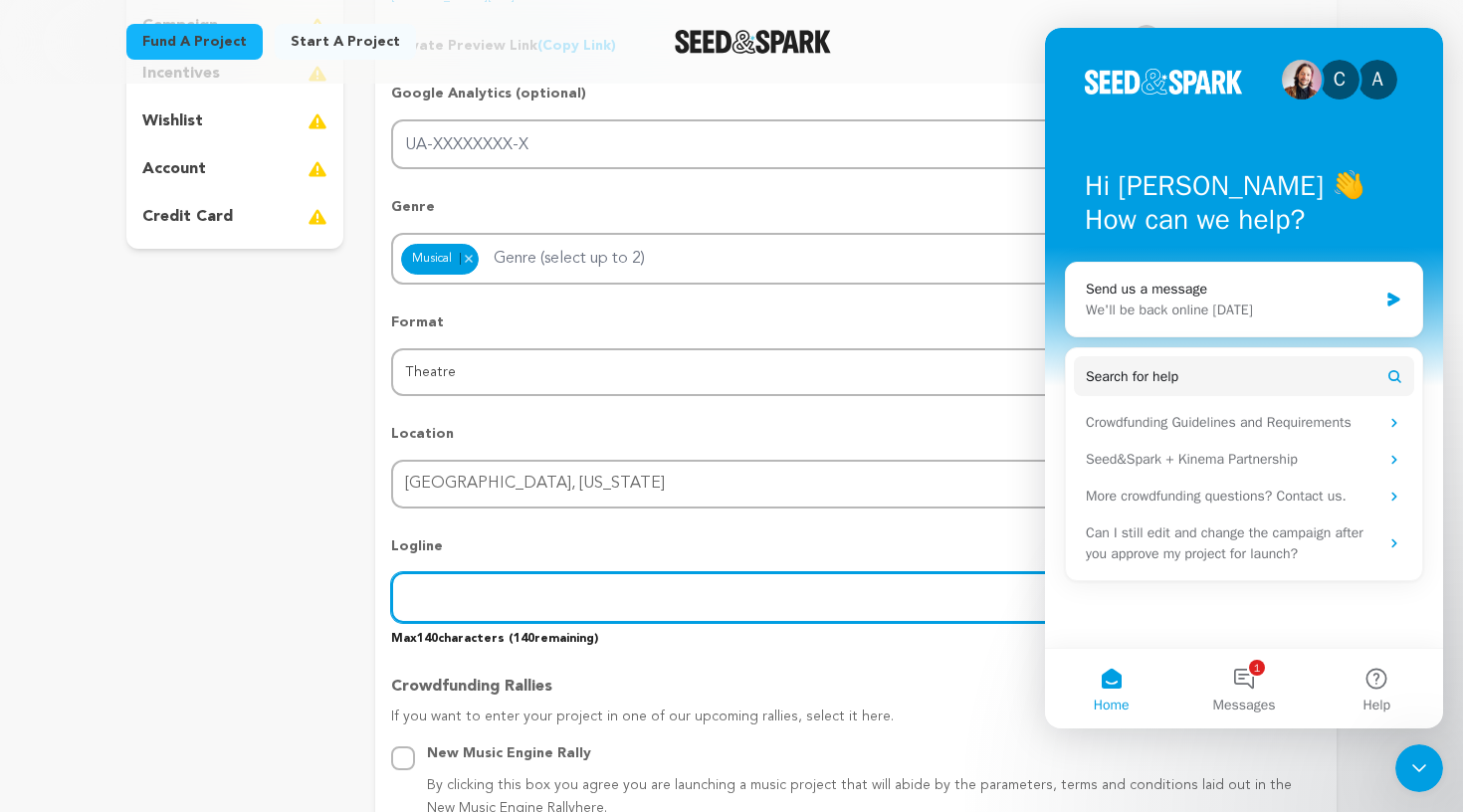 click at bounding box center (856, 597) 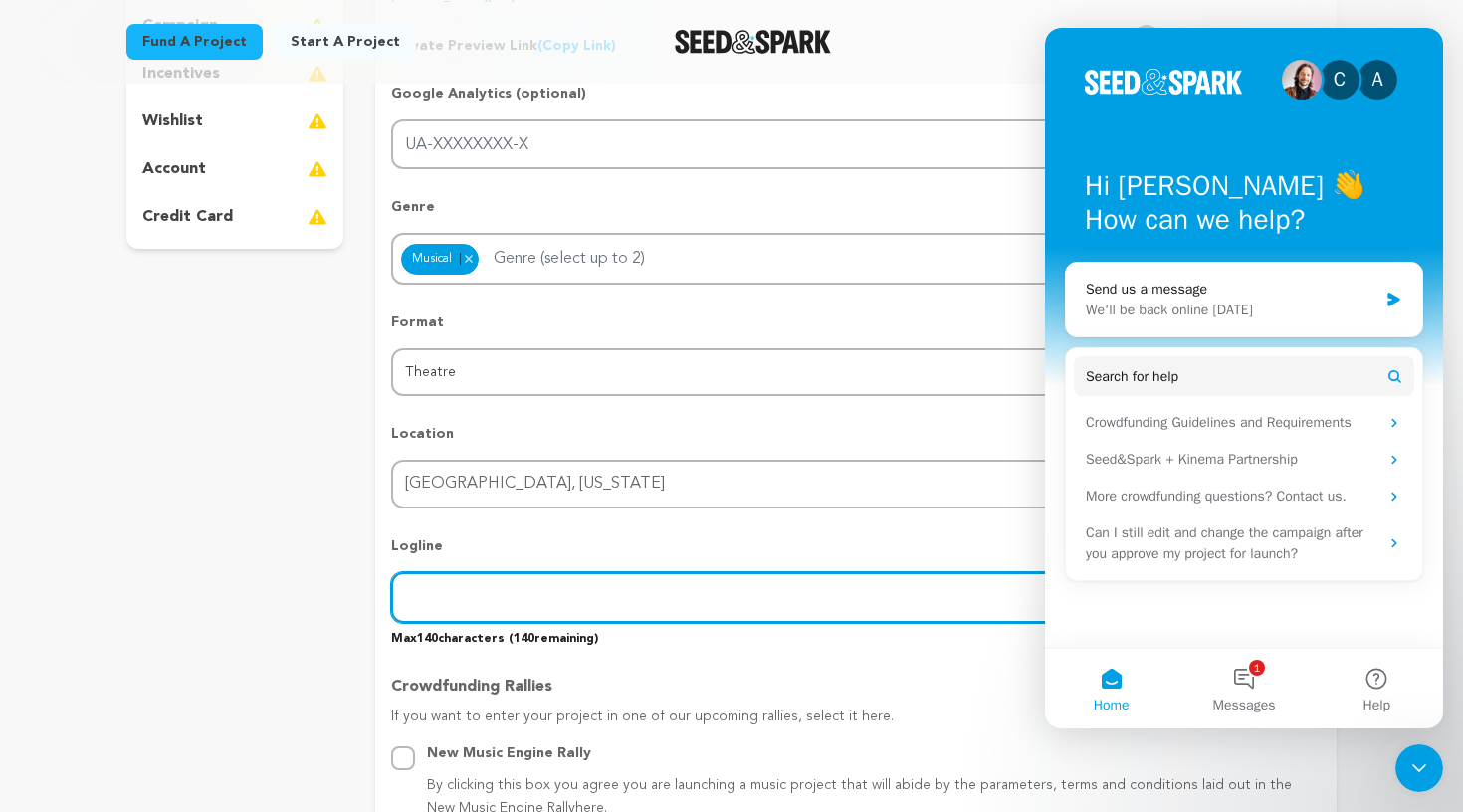 scroll, scrollTop: 921, scrollLeft: 0, axis: vertical 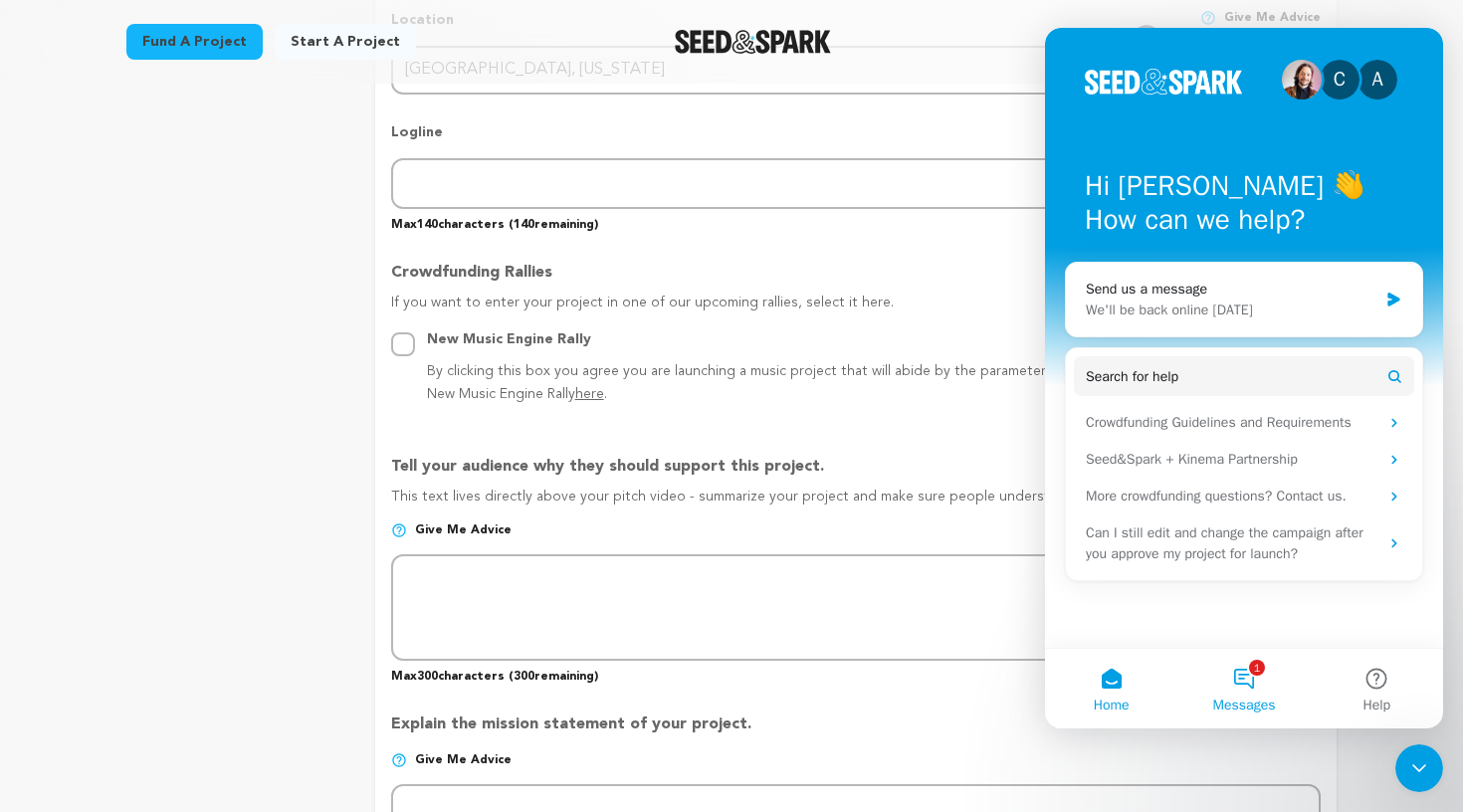 click on "1 Messages" at bounding box center [1243, 689] 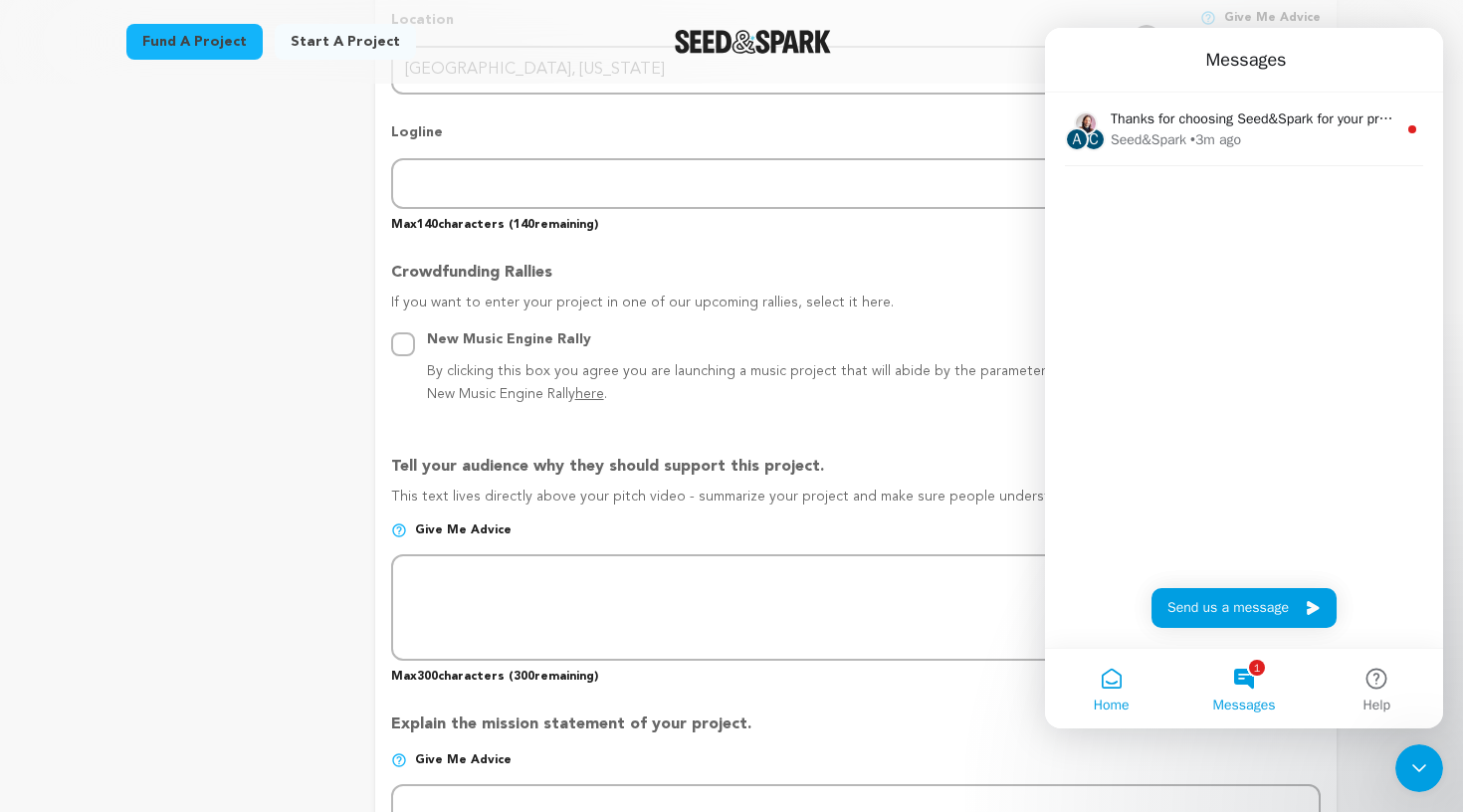 click on "Home" at bounding box center (1111, 689) 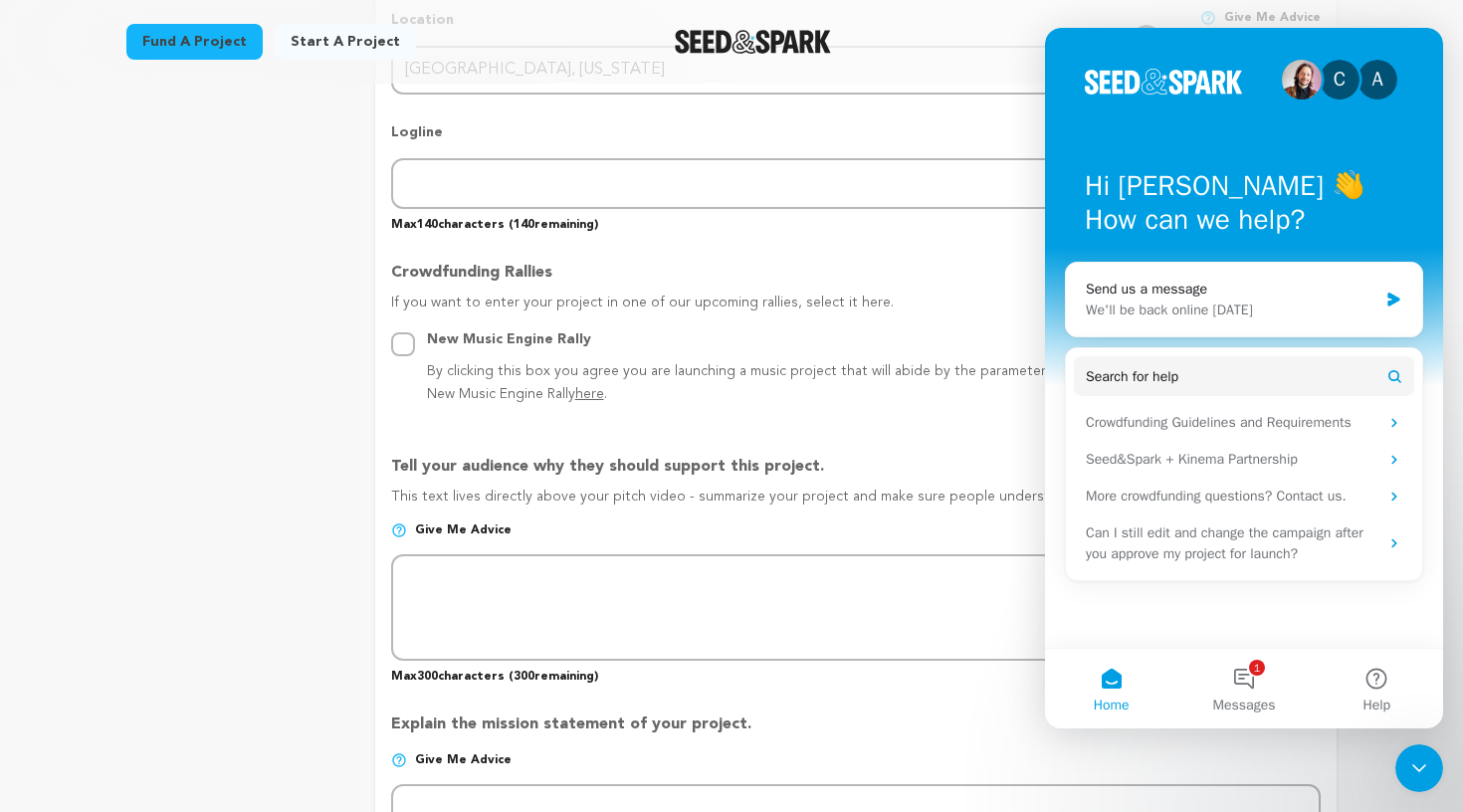 click on "Home" at bounding box center [1111, 689] 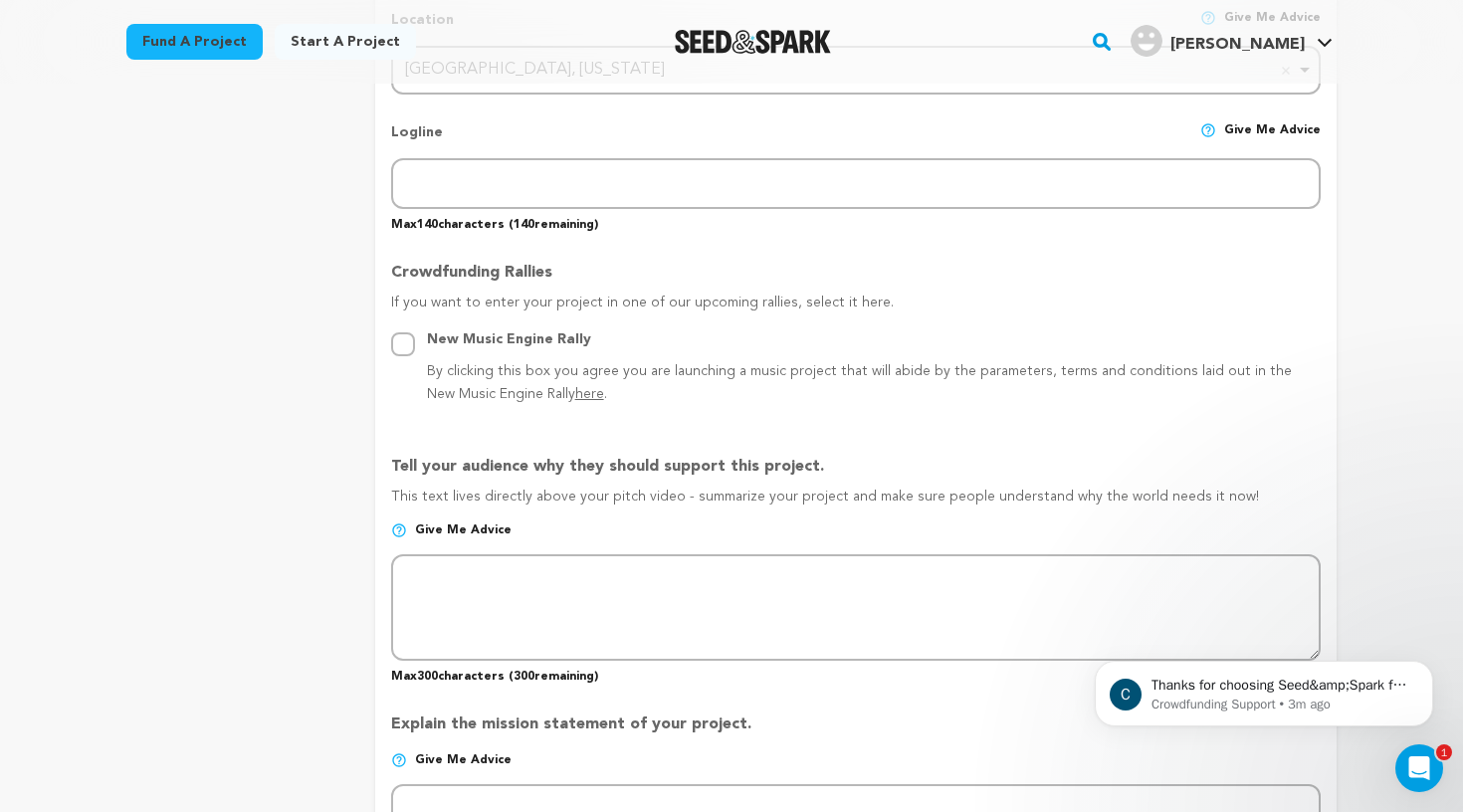 scroll, scrollTop: 0, scrollLeft: 0, axis: both 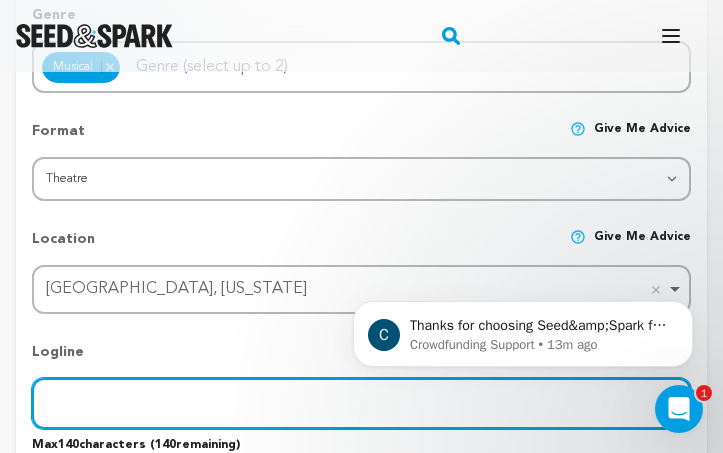 click at bounding box center [361, 403] 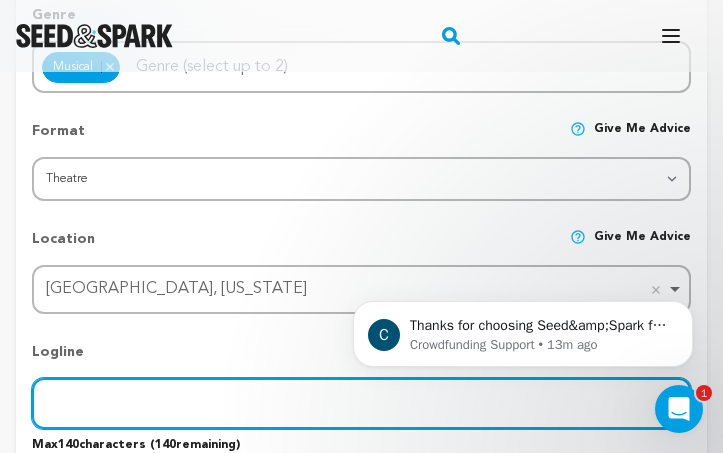 type on "V" 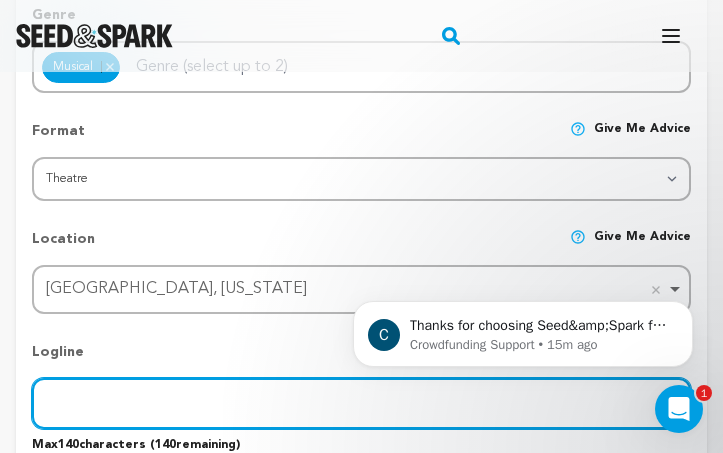 paste on "“They’re writing a musical about their life… before the final curtain falls.”" 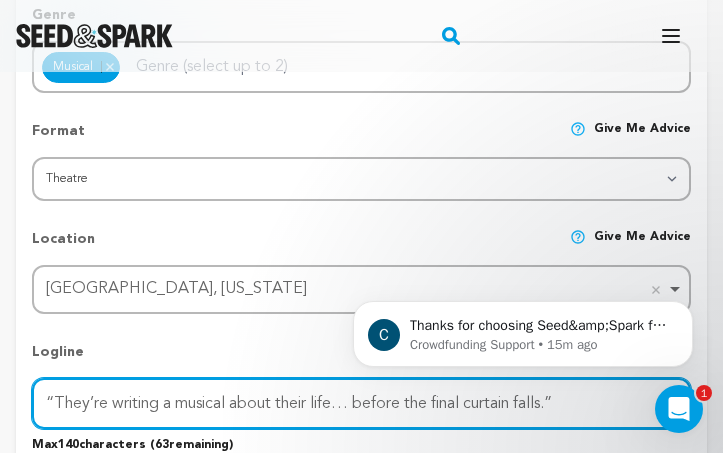 drag, startPoint x: 338, startPoint y: 404, endPoint x: 235, endPoint y: 398, distance: 103.17461 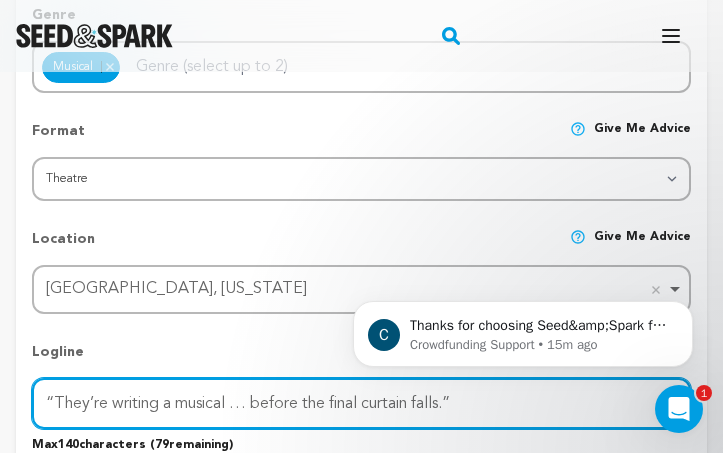 click on "“They’re writing a musical … before the final curtain falls.”" at bounding box center (361, 403) 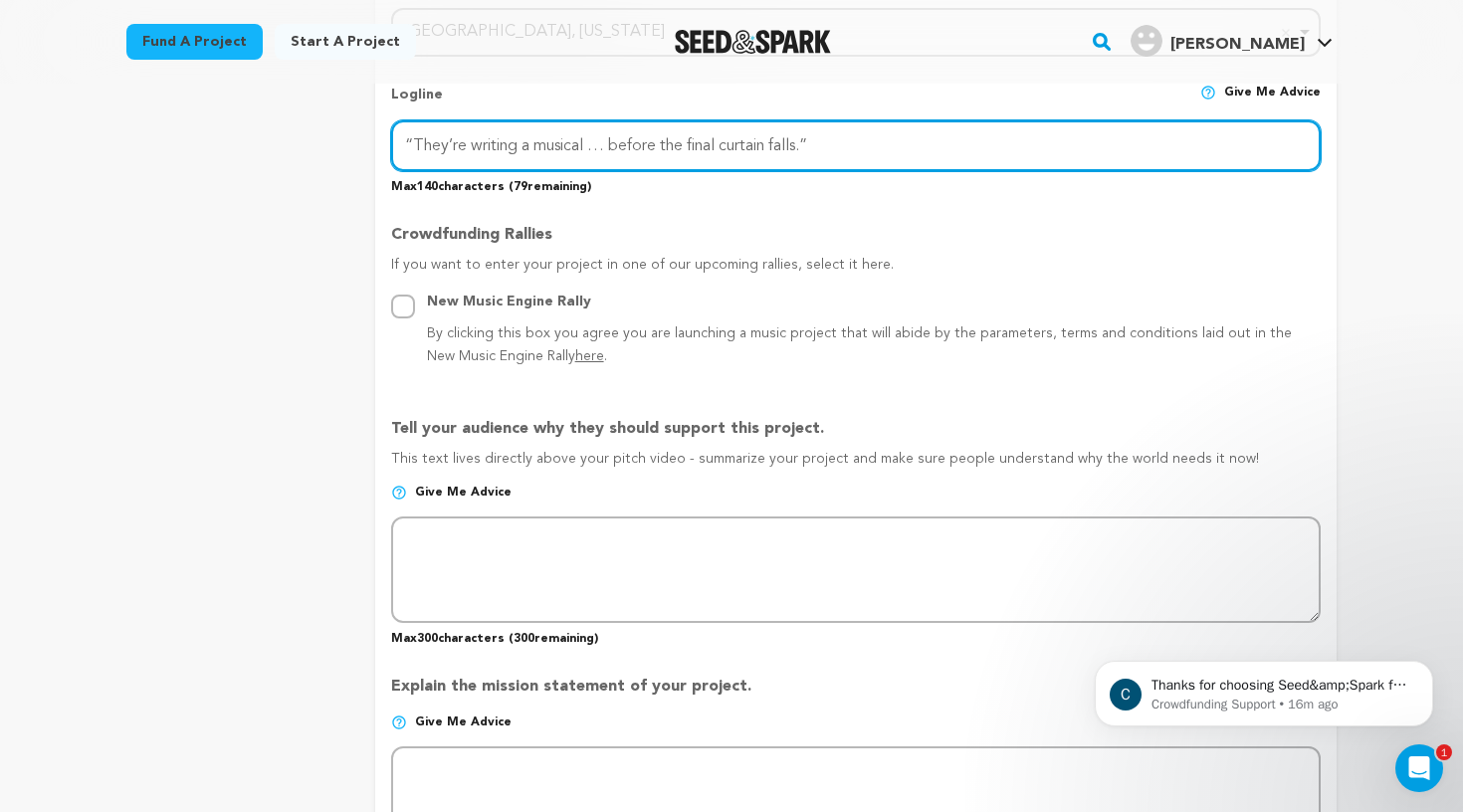 scroll, scrollTop: 985, scrollLeft: 0, axis: vertical 